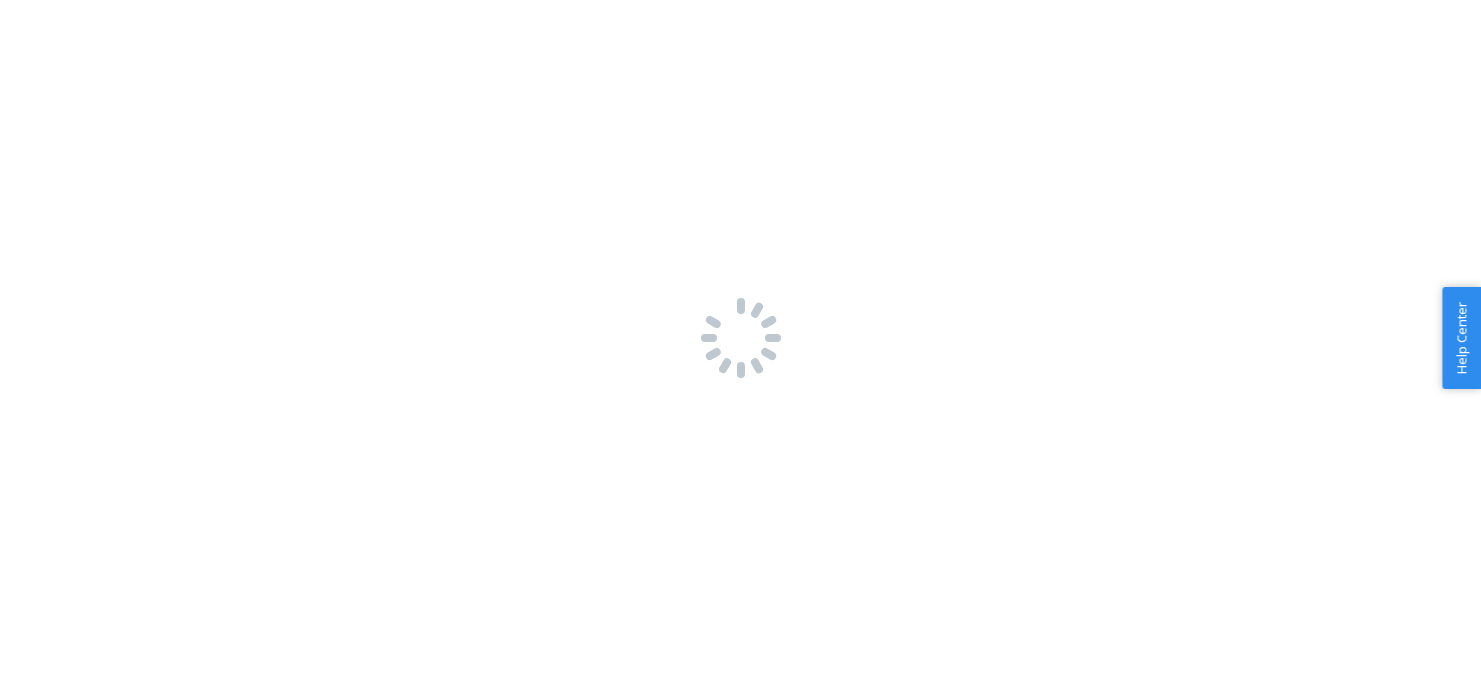 scroll, scrollTop: 0, scrollLeft: 0, axis: both 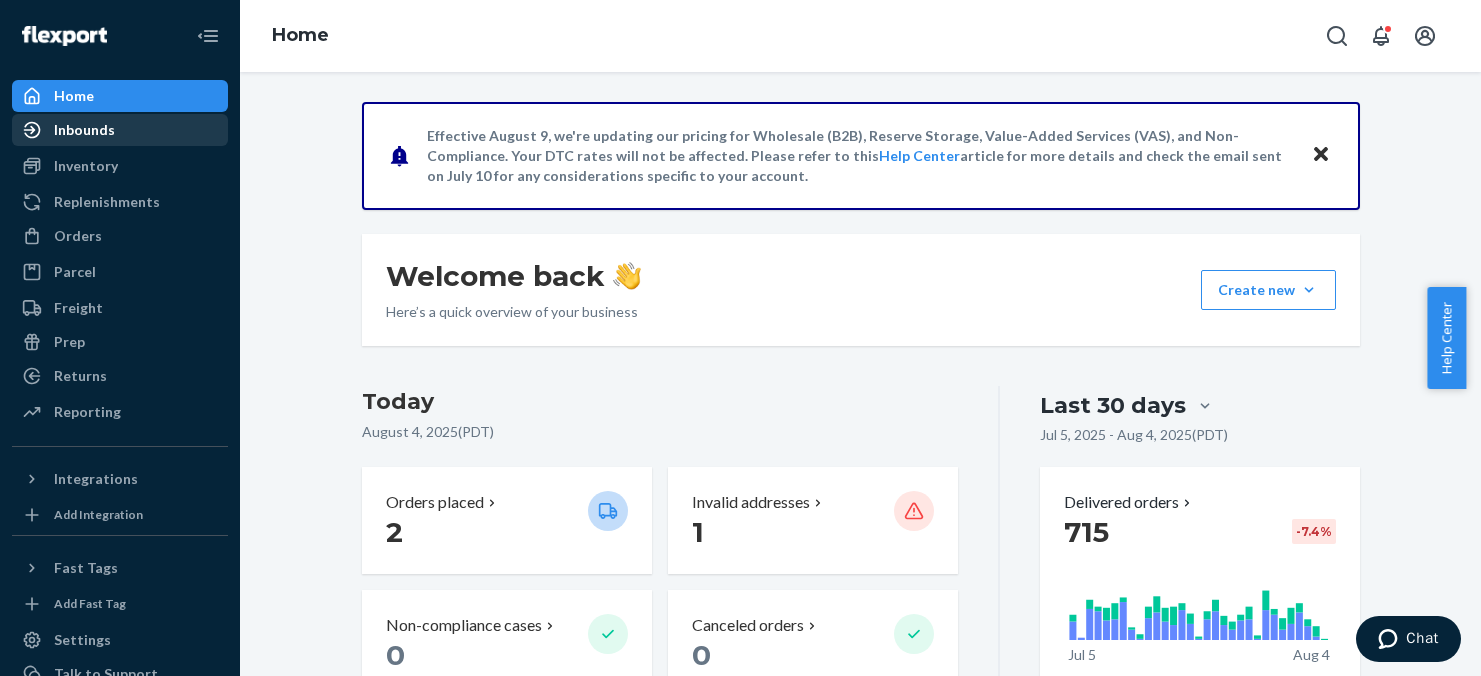 click on "Inbounds" at bounding box center (84, 130) 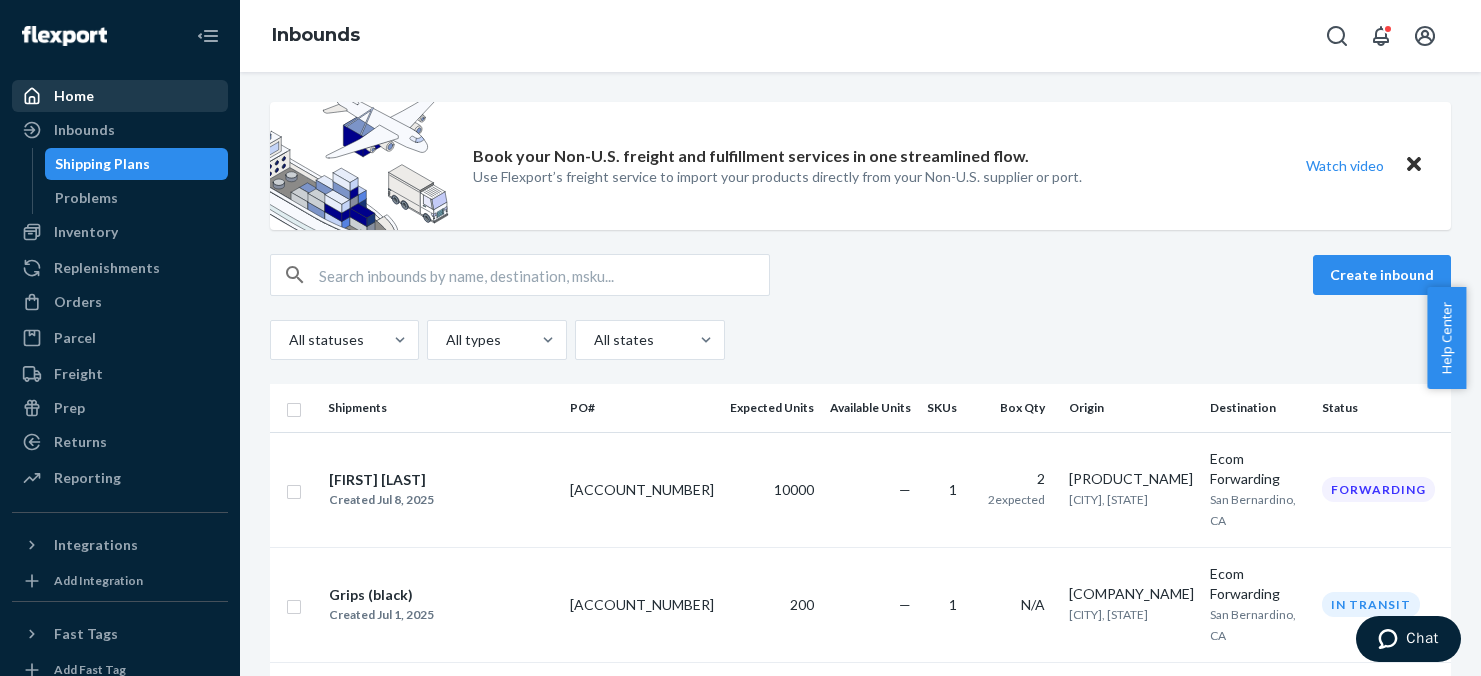 click on "Home" at bounding box center (74, 96) 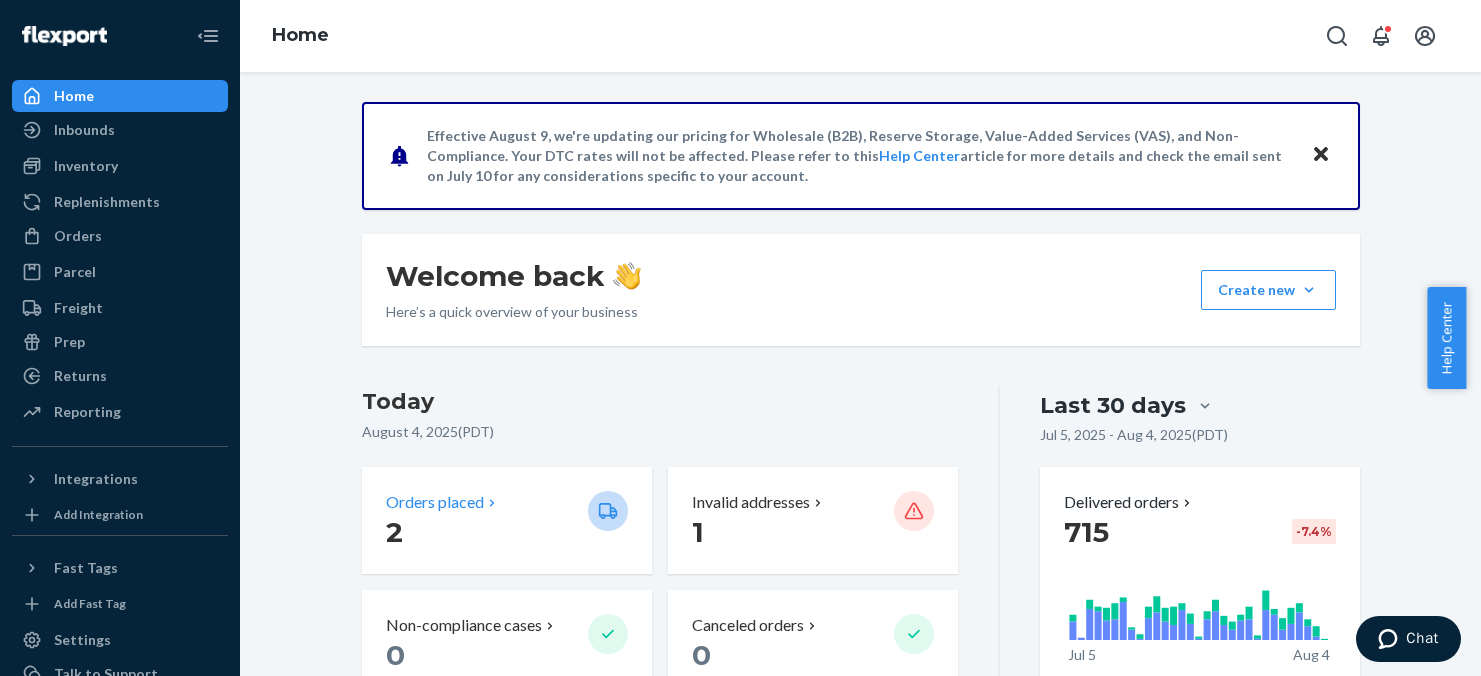 click on "2" at bounding box center [479, 532] 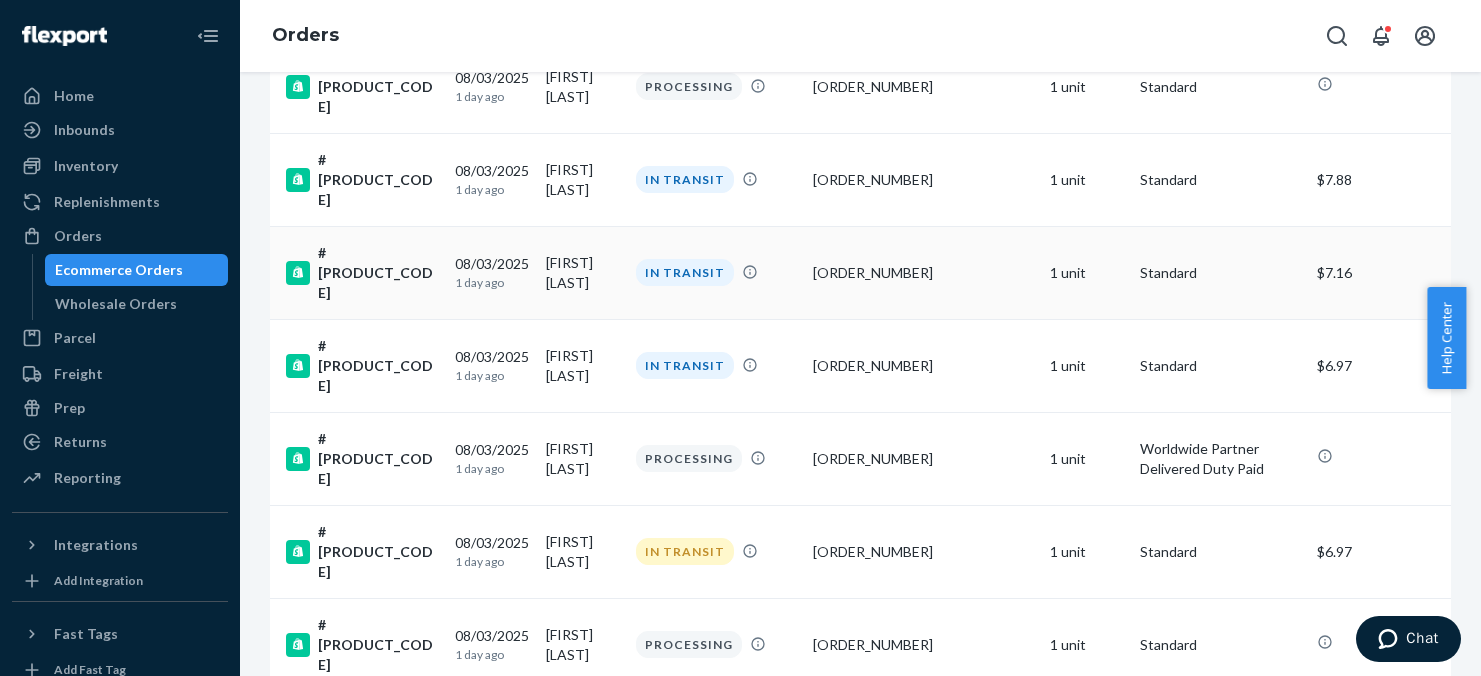 scroll, scrollTop: 700, scrollLeft: 0, axis: vertical 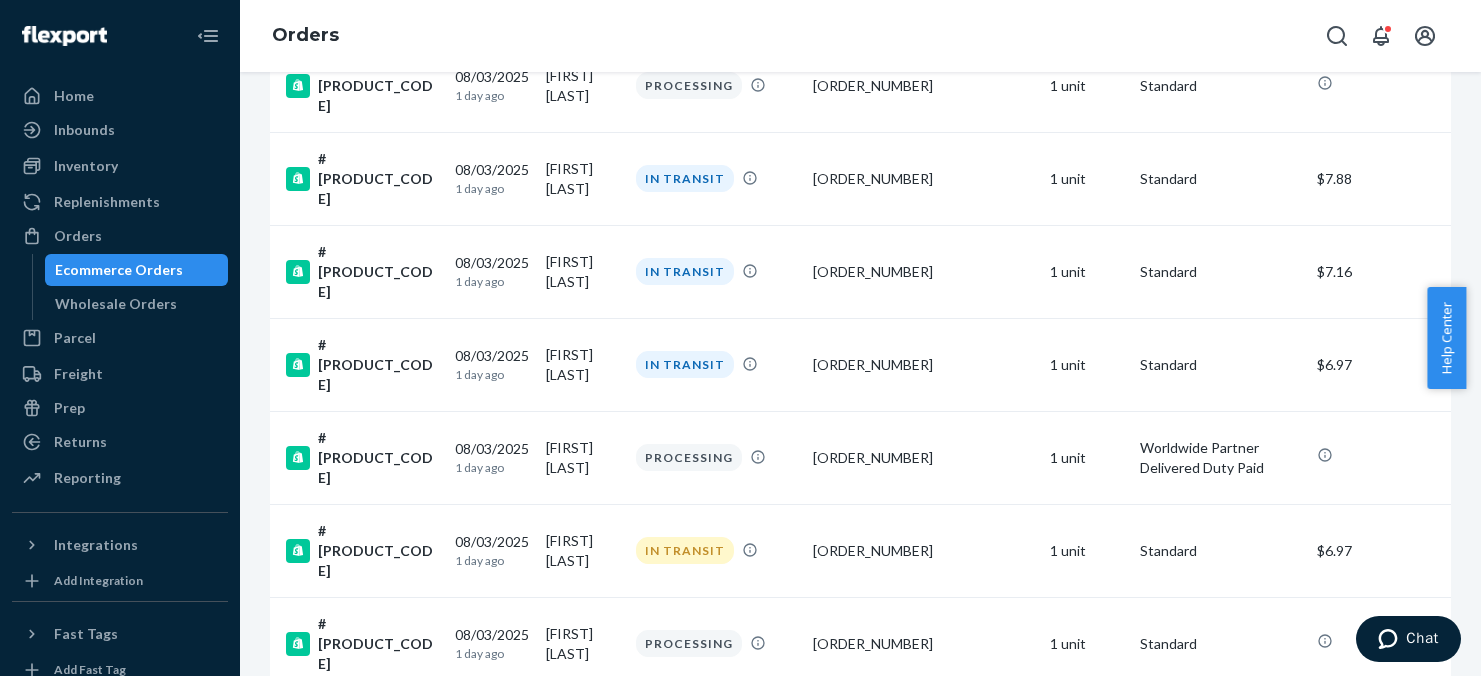 click on "2 units" at bounding box center [1087, 736] 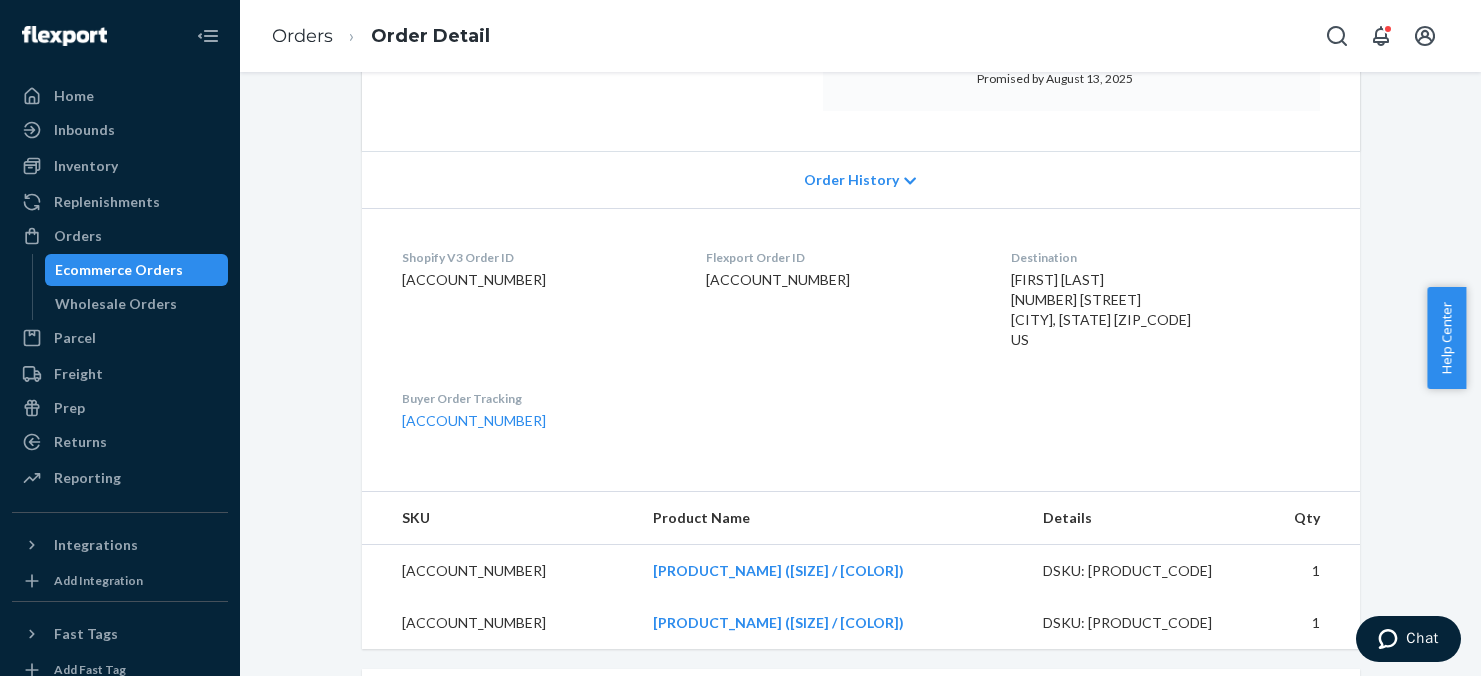 scroll, scrollTop: 400, scrollLeft: 0, axis: vertical 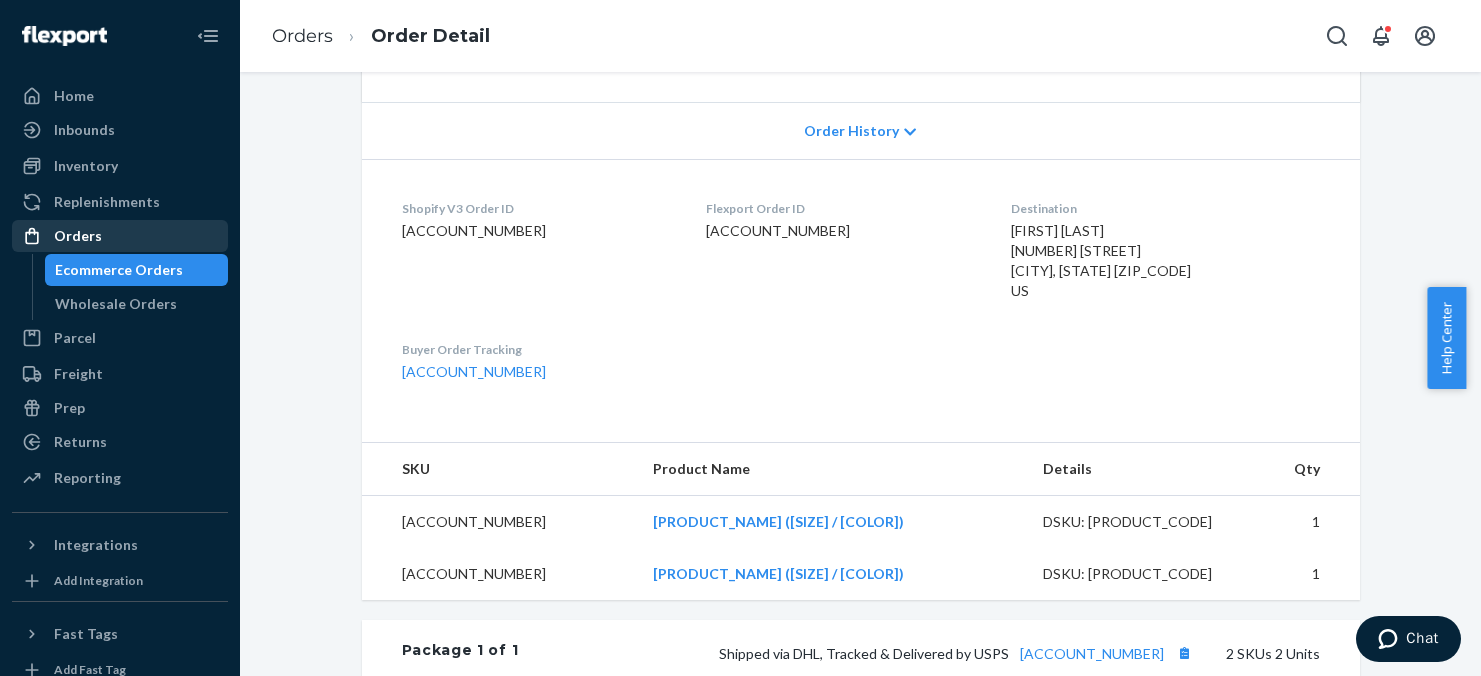 click on "Orders" at bounding box center (120, 236) 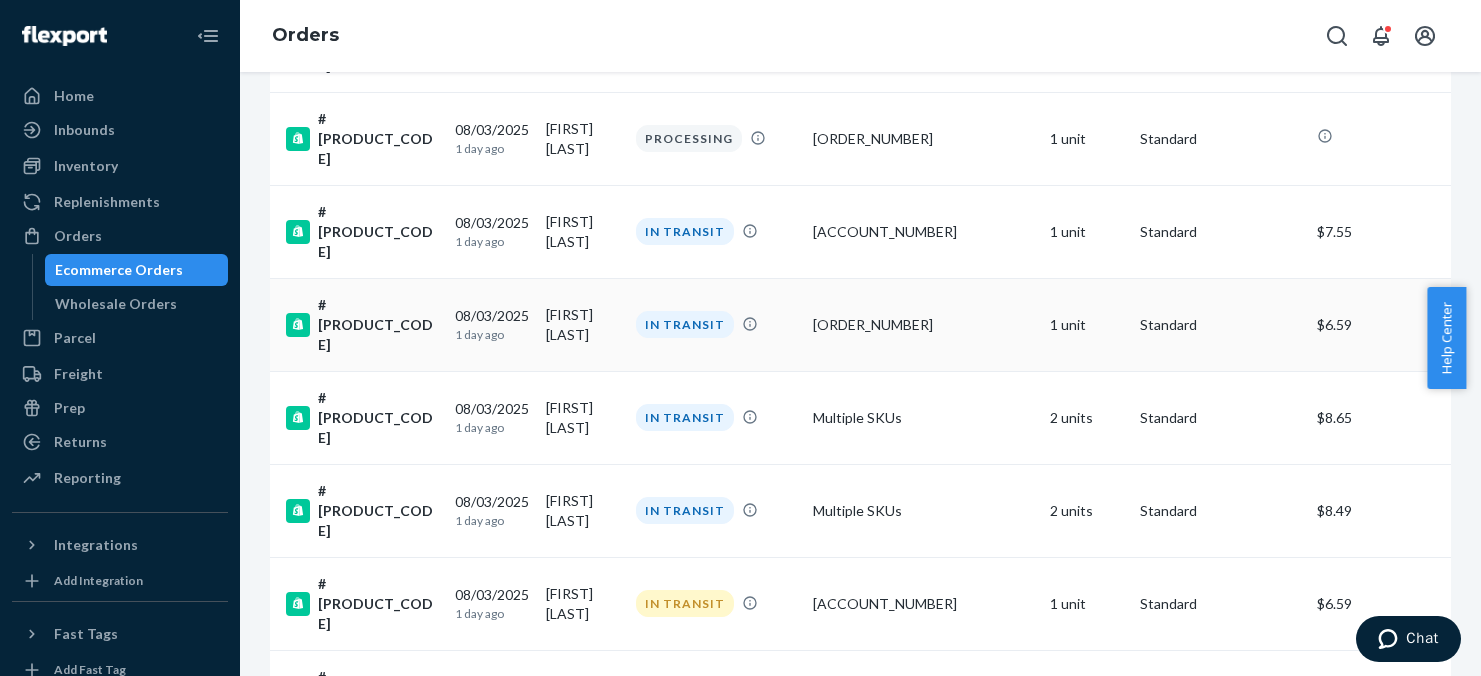 scroll, scrollTop: 1400, scrollLeft: 0, axis: vertical 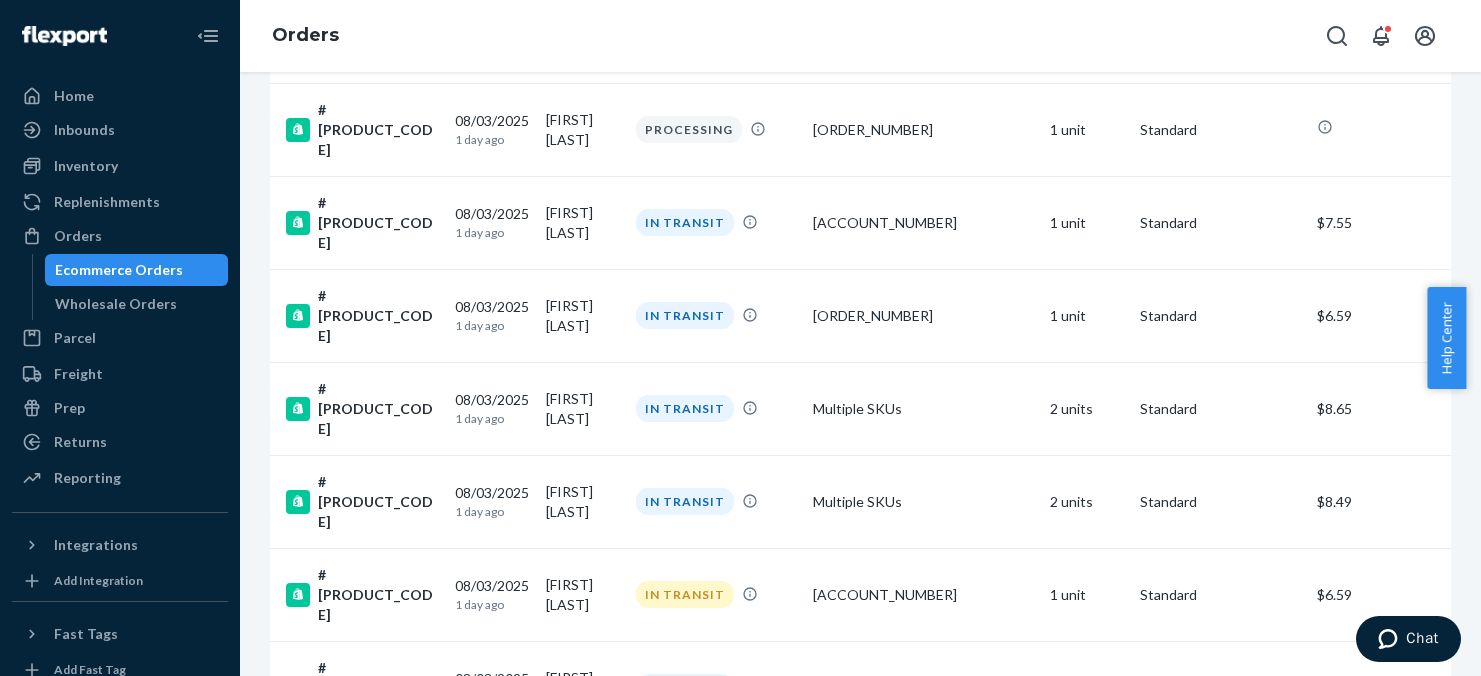 click on "2 units" at bounding box center (1087, 780) 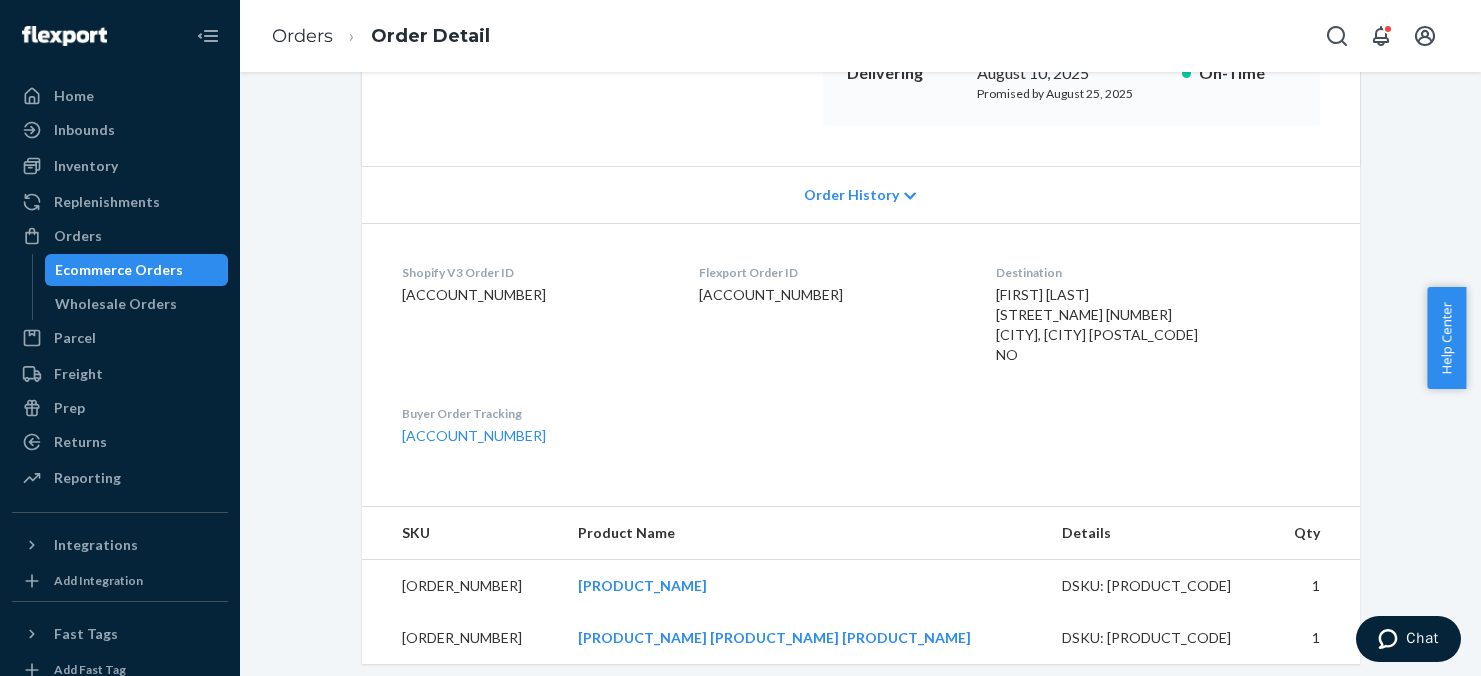 scroll, scrollTop: 300, scrollLeft: 0, axis: vertical 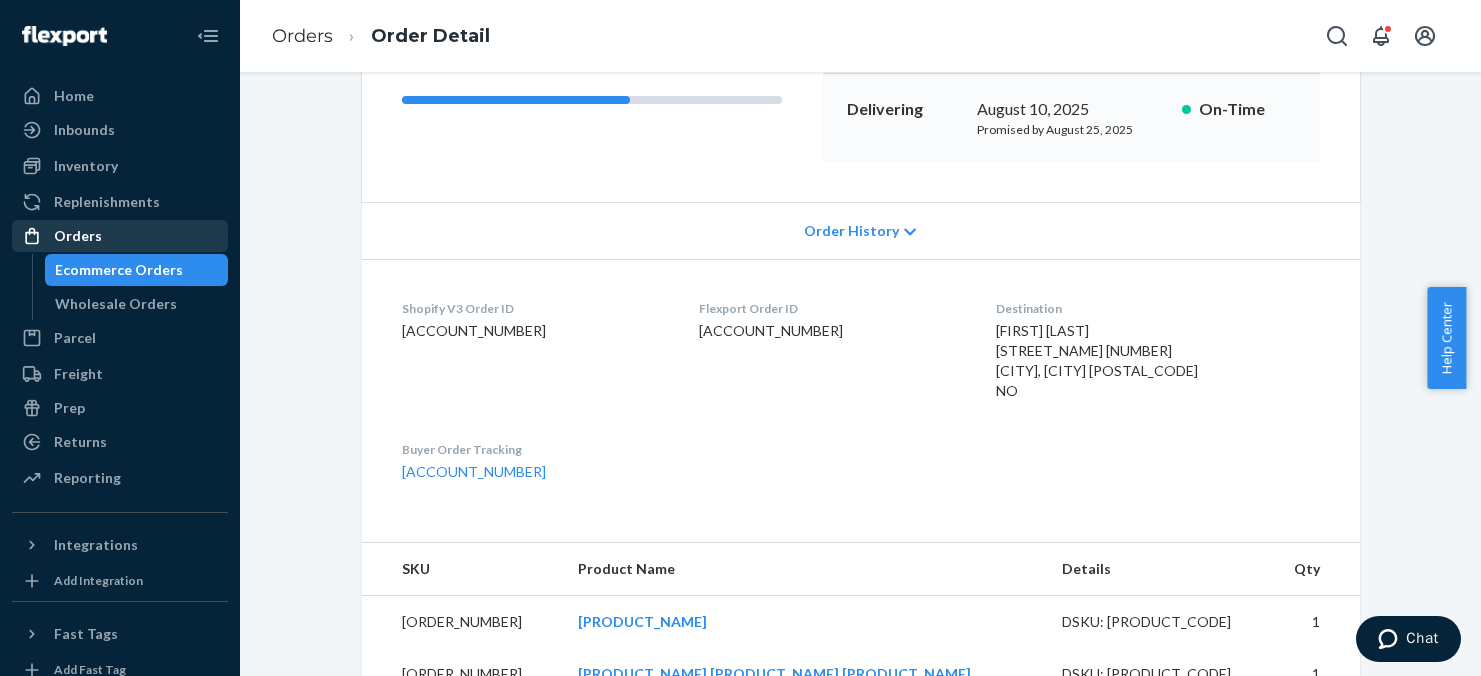 click on "Orders" at bounding box center (78, 236) 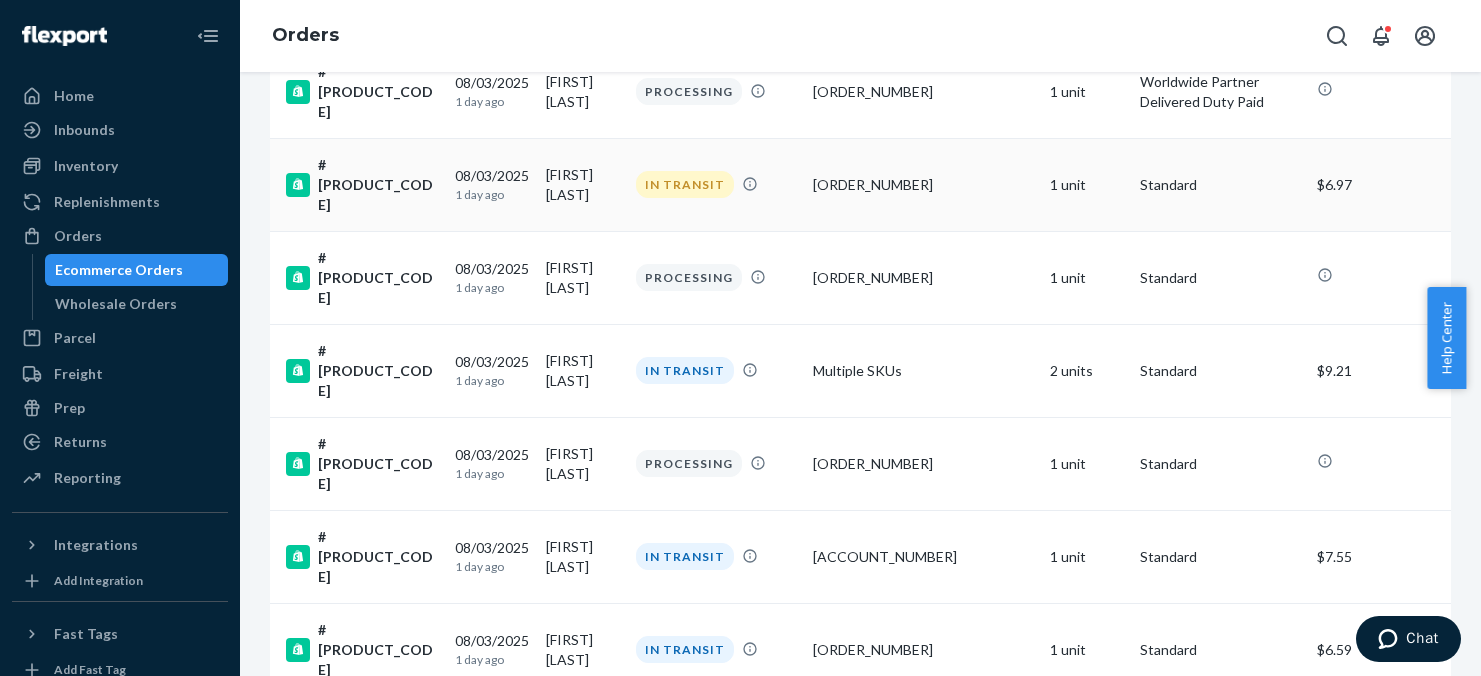 scroll, scrollTop: 1100, scrollLeft: 0, axis: vertical 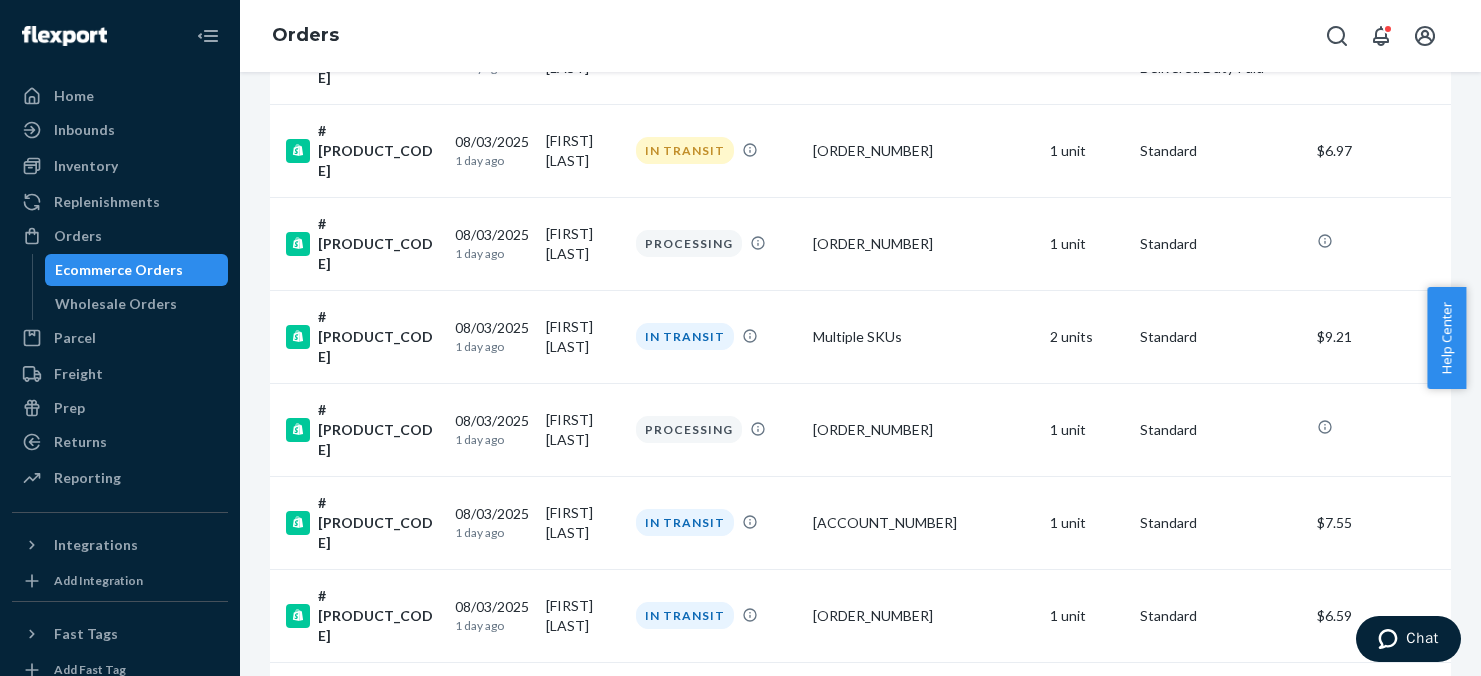 click on "2 units" at bounding box center [1087, 801] 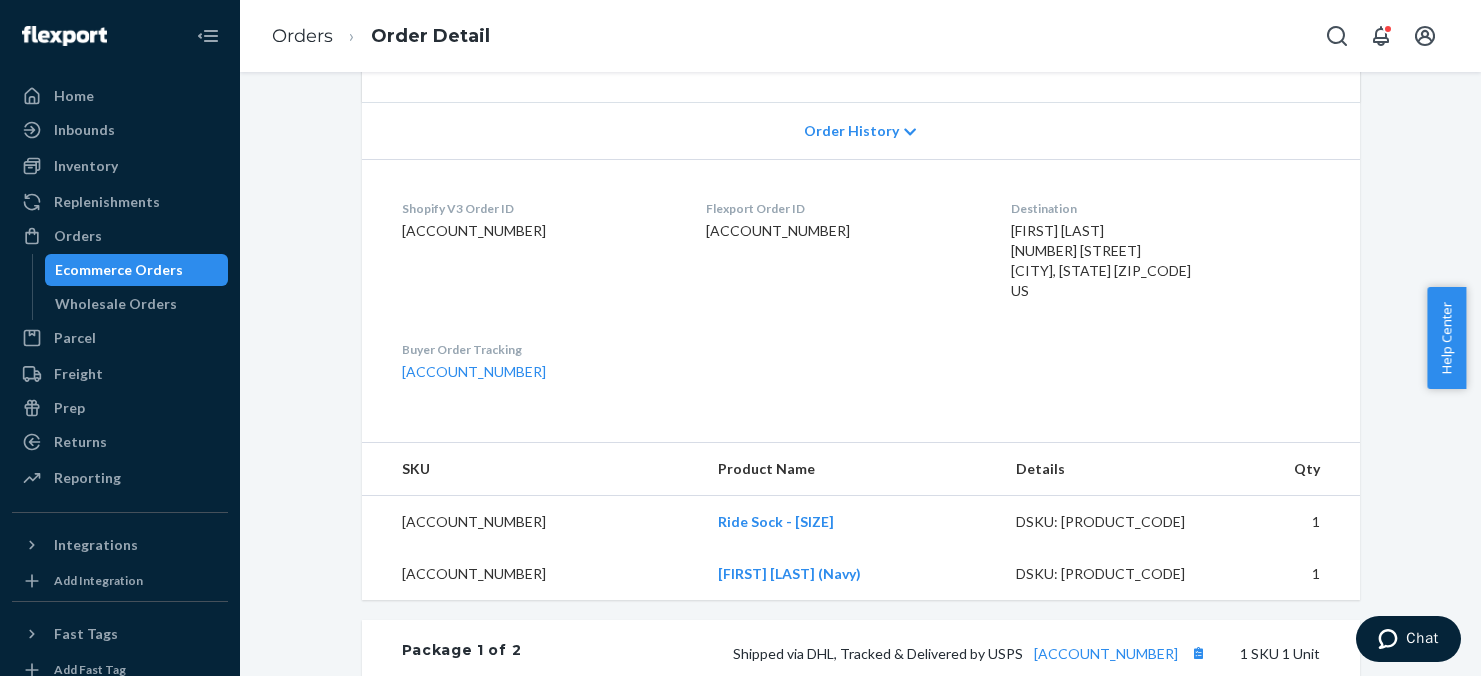 scroll, scrollTop: 300, scrollLeft: 0, axis: vertical 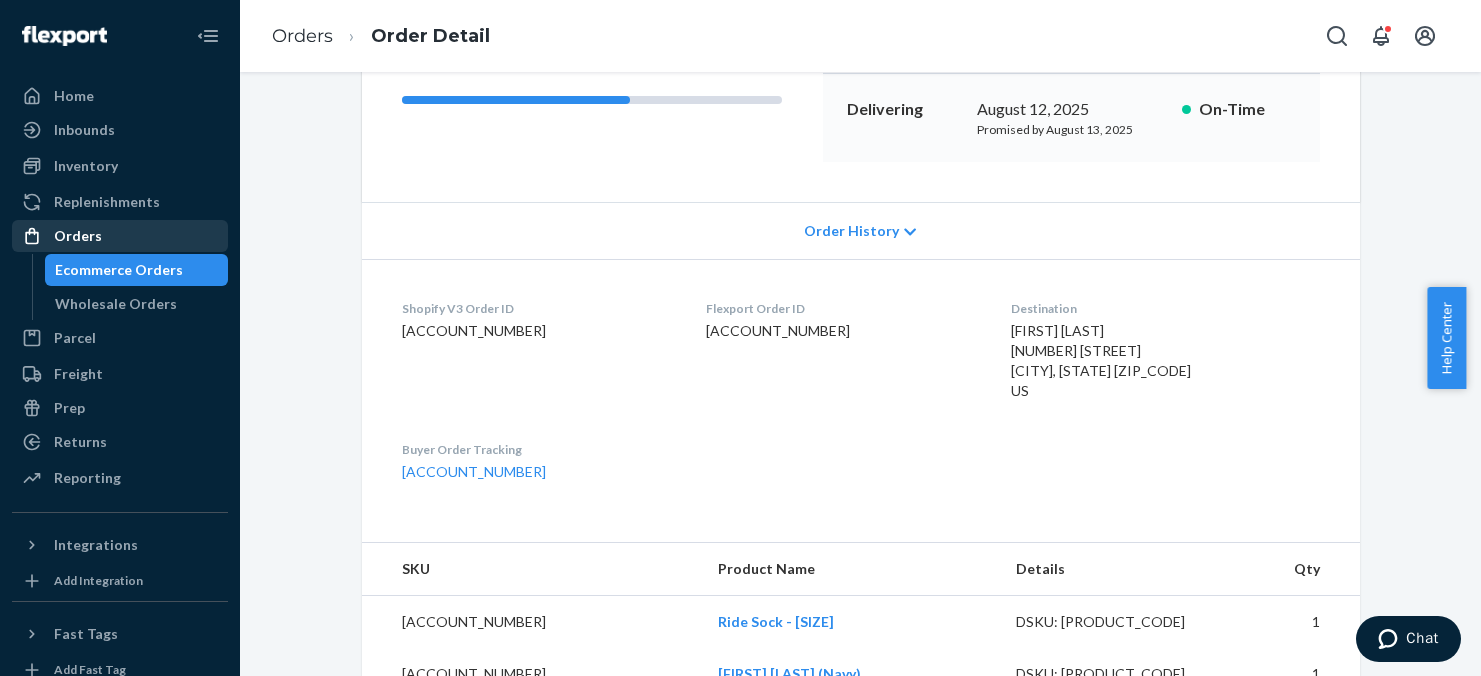click on "Orders" at bounding box center (78, 236) 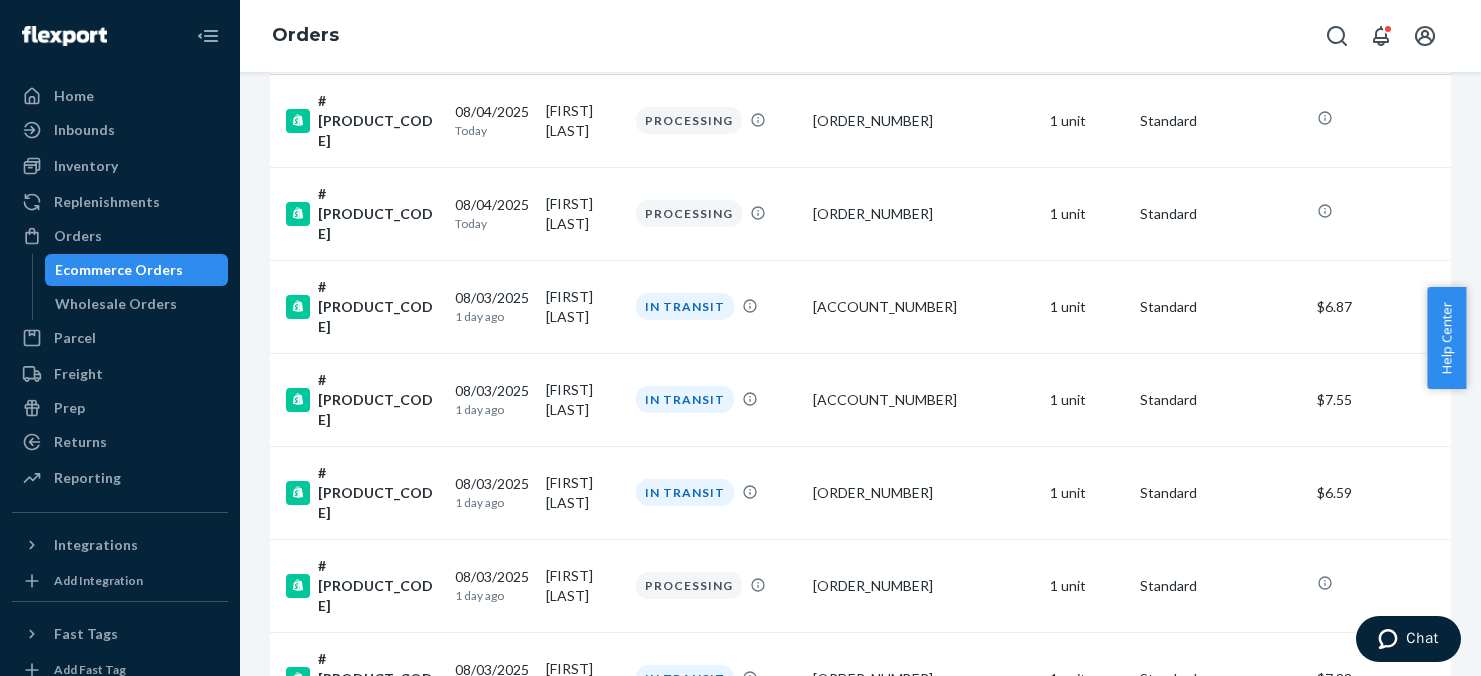 scroll, scrollTop: 0, scrollLeft: 0, axis: both 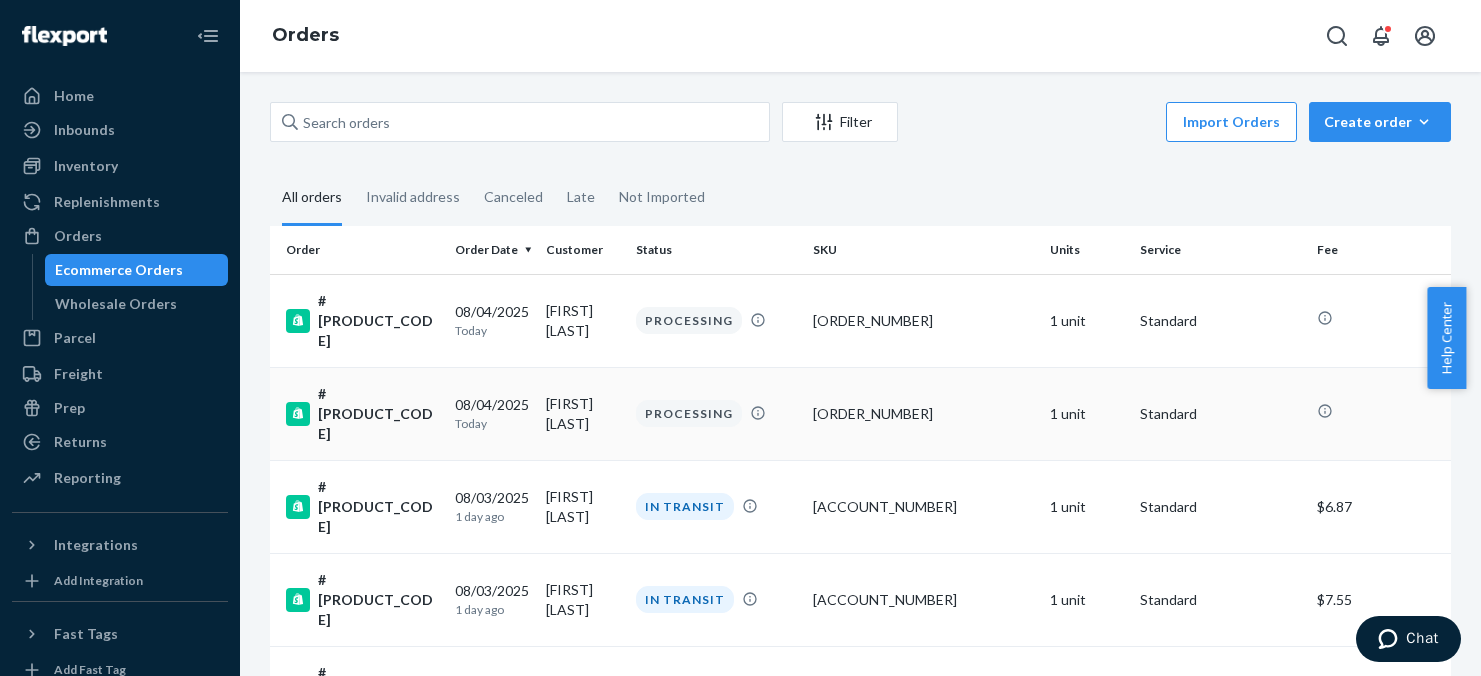 click on "1 unit" at bounding box center (1087, 413) 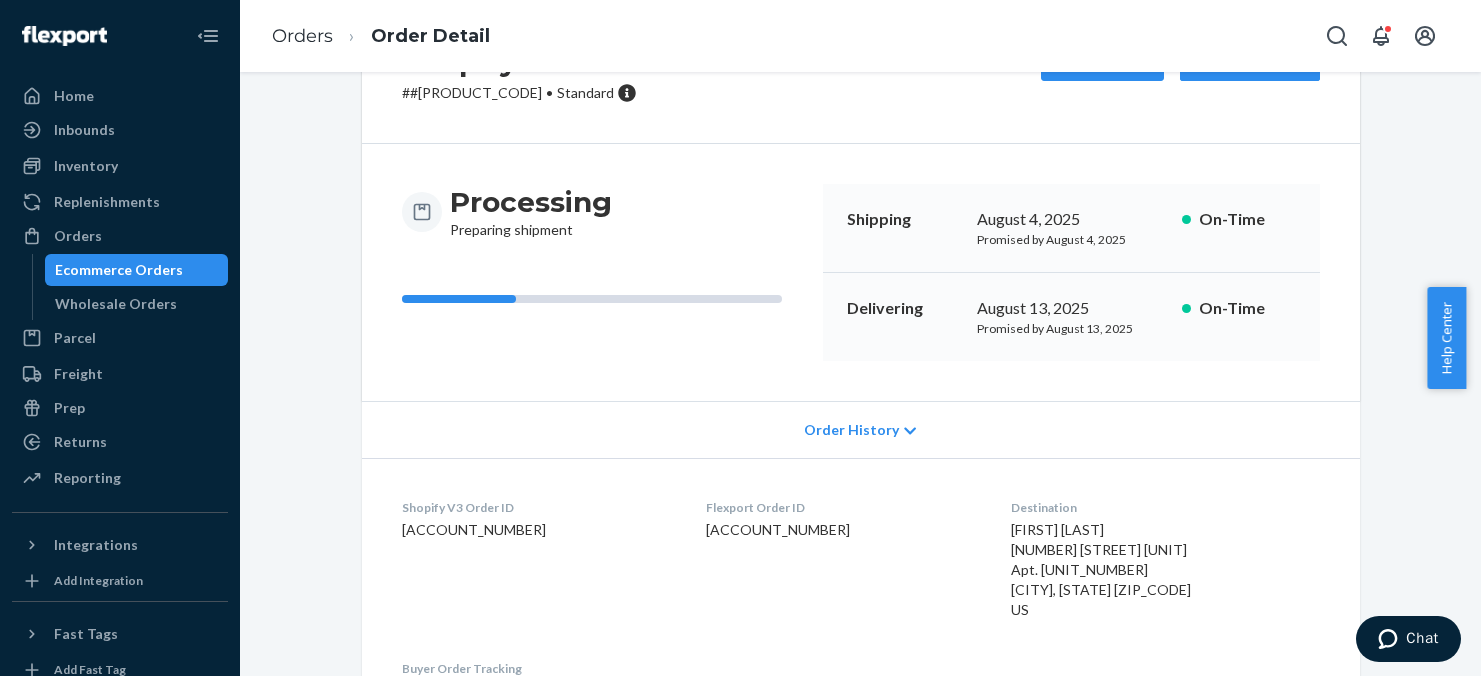 scroll, scrollTop: 100, scrollLeft: 0, axis: vertical 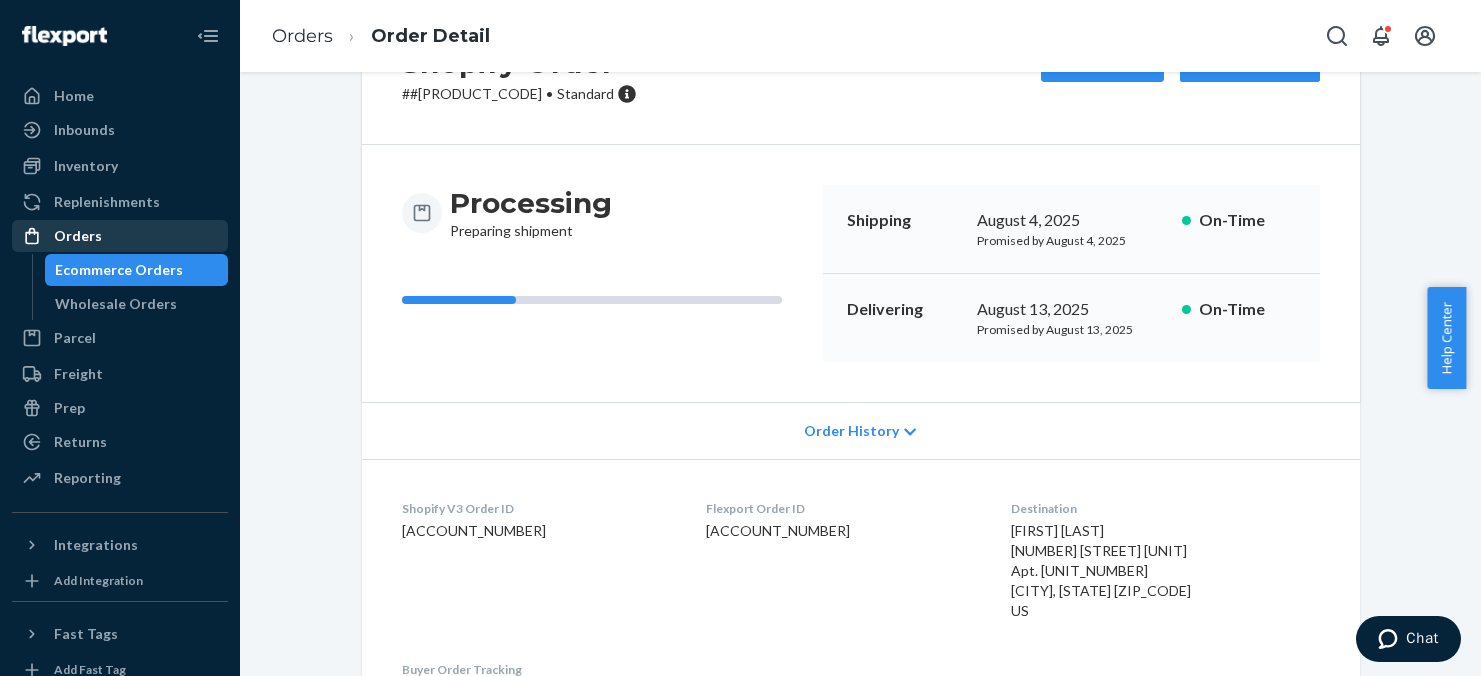 click on "Orders" at bounding box center [78, 236] 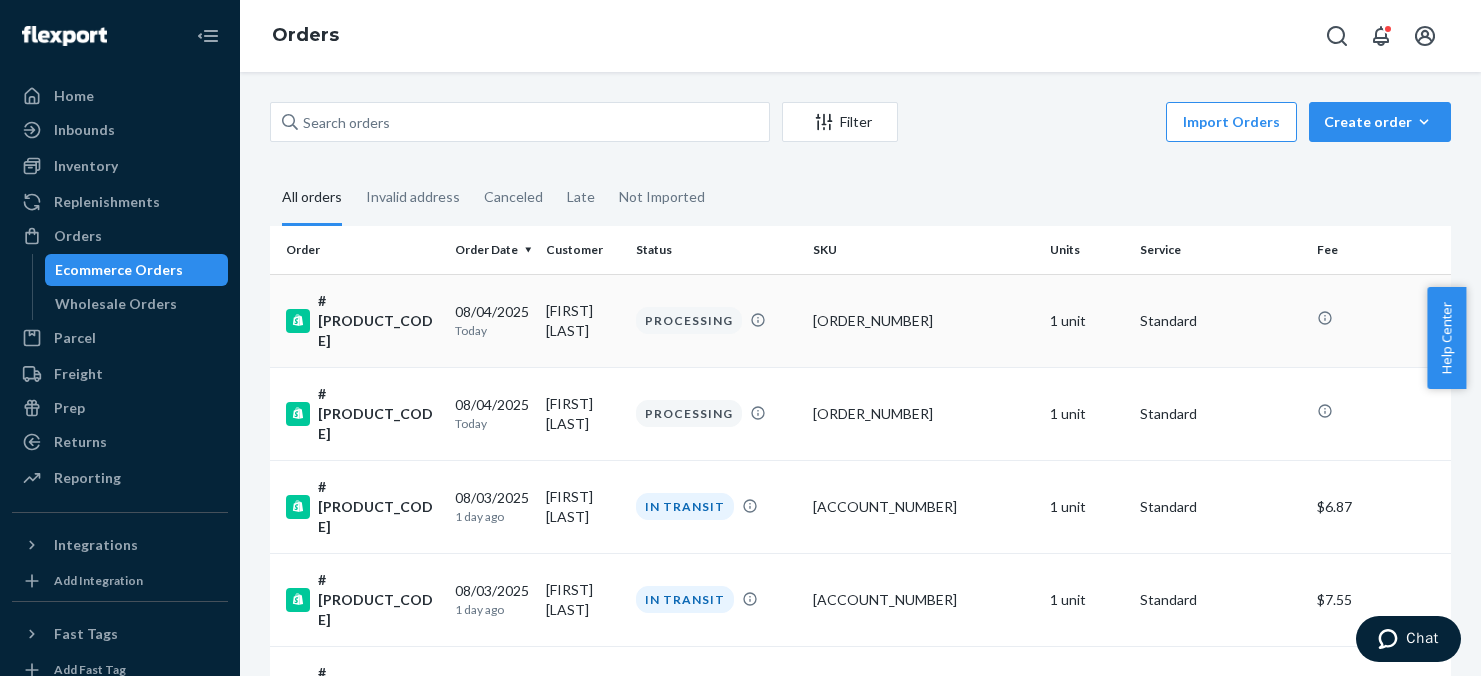 click on "1 unit" at bounding box center [1087, 320] 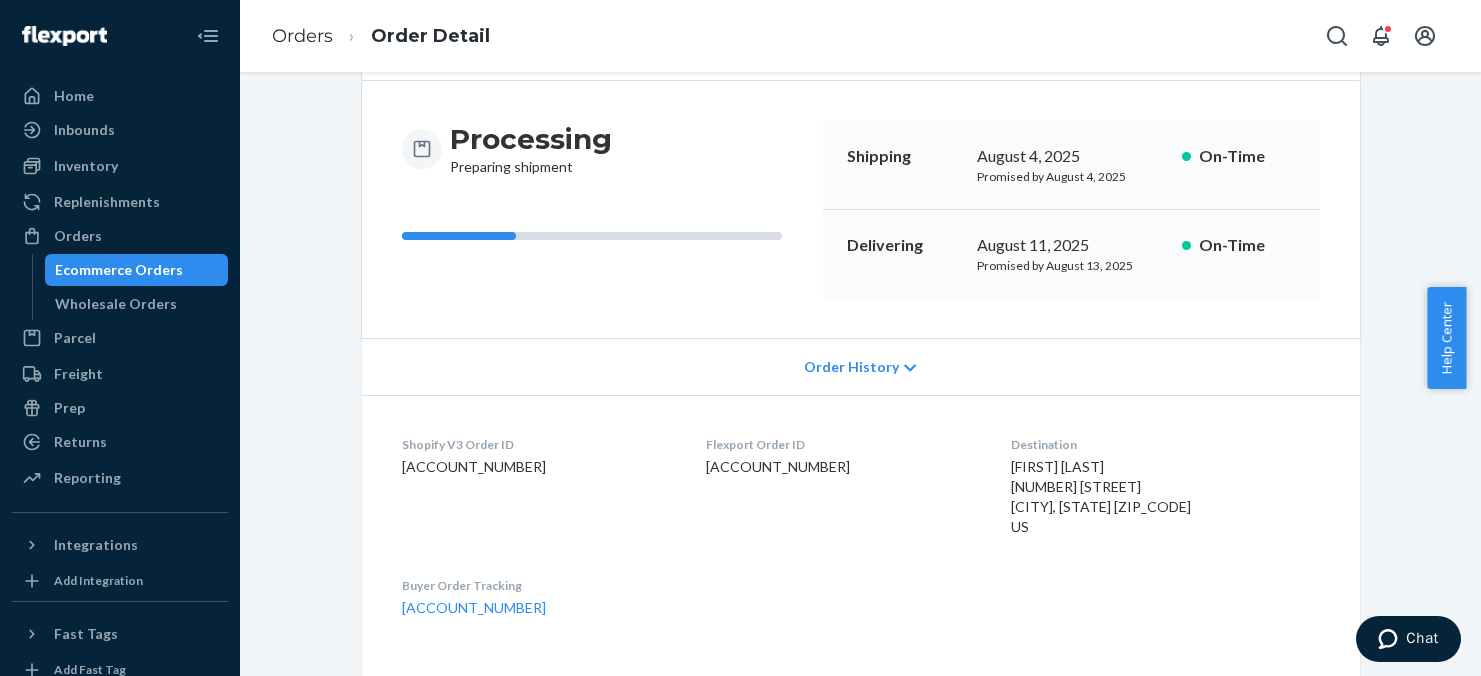 scroll, scrollTop: 200, scrollLeft: 0, axis: vertical 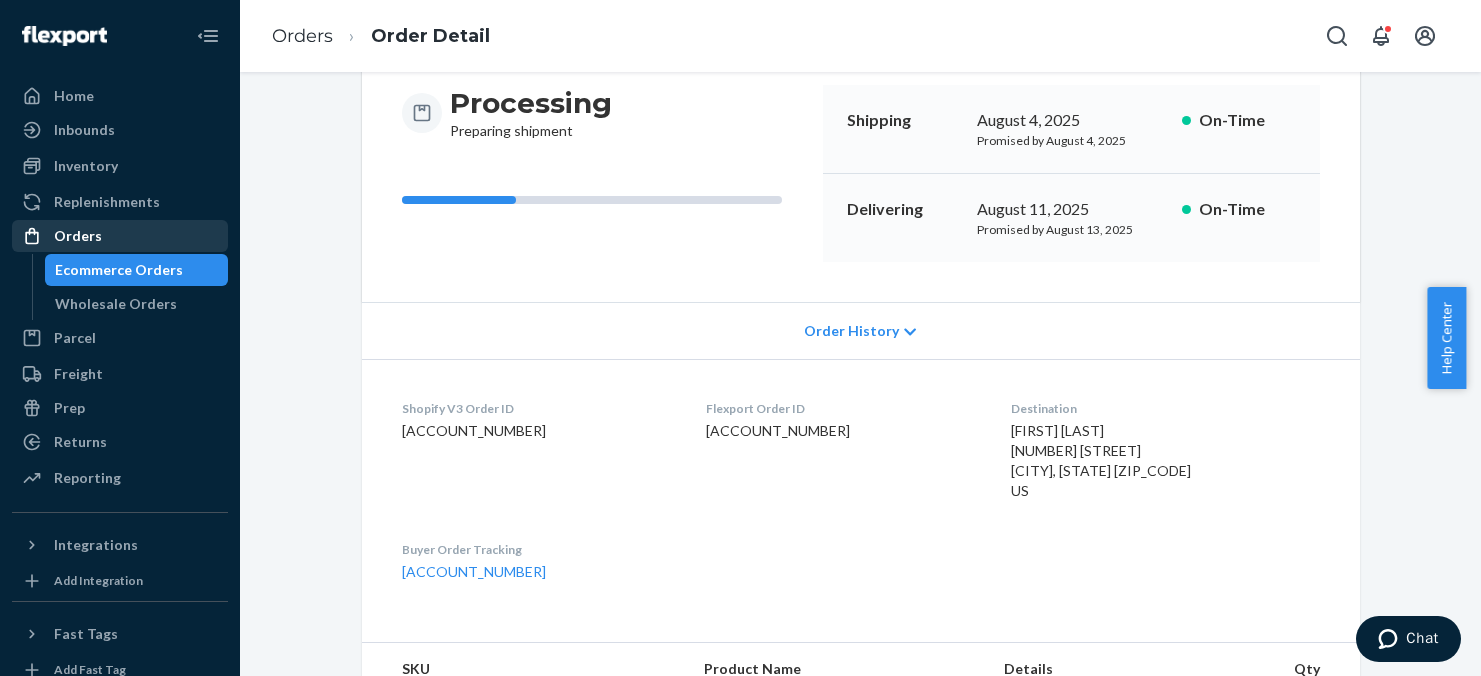 click on "Orders" at bounding box center [78, 236] 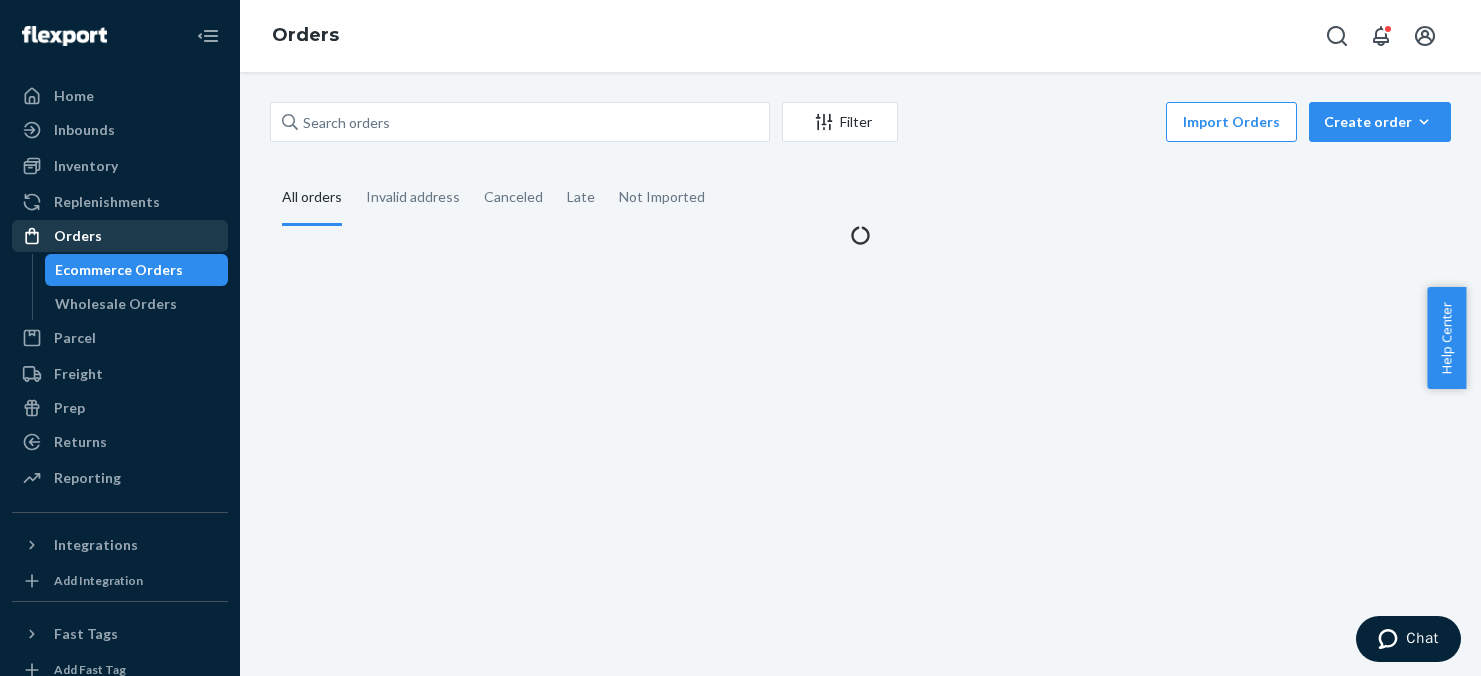 scroll, scrollTop: 0, scrollLeft: 0, axis: both 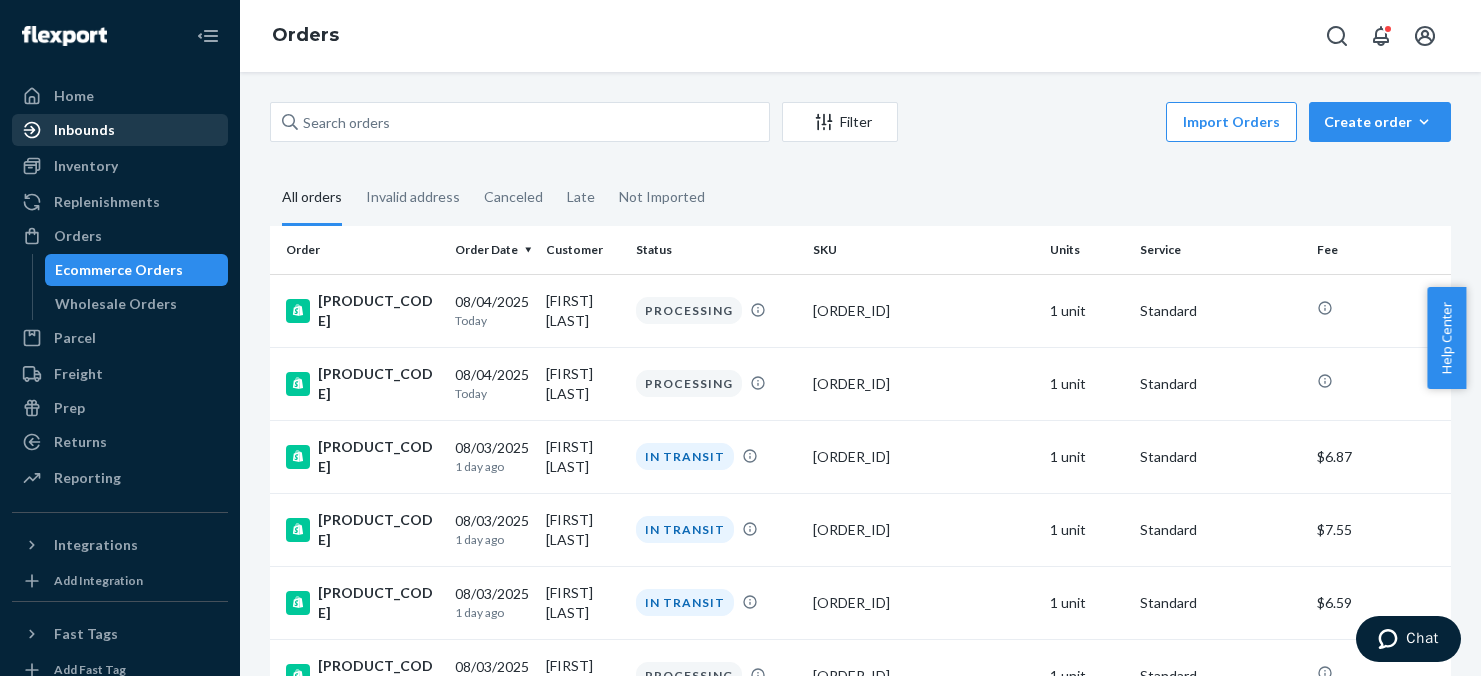 click on "Inbounds" at bounding box center [84, 130] 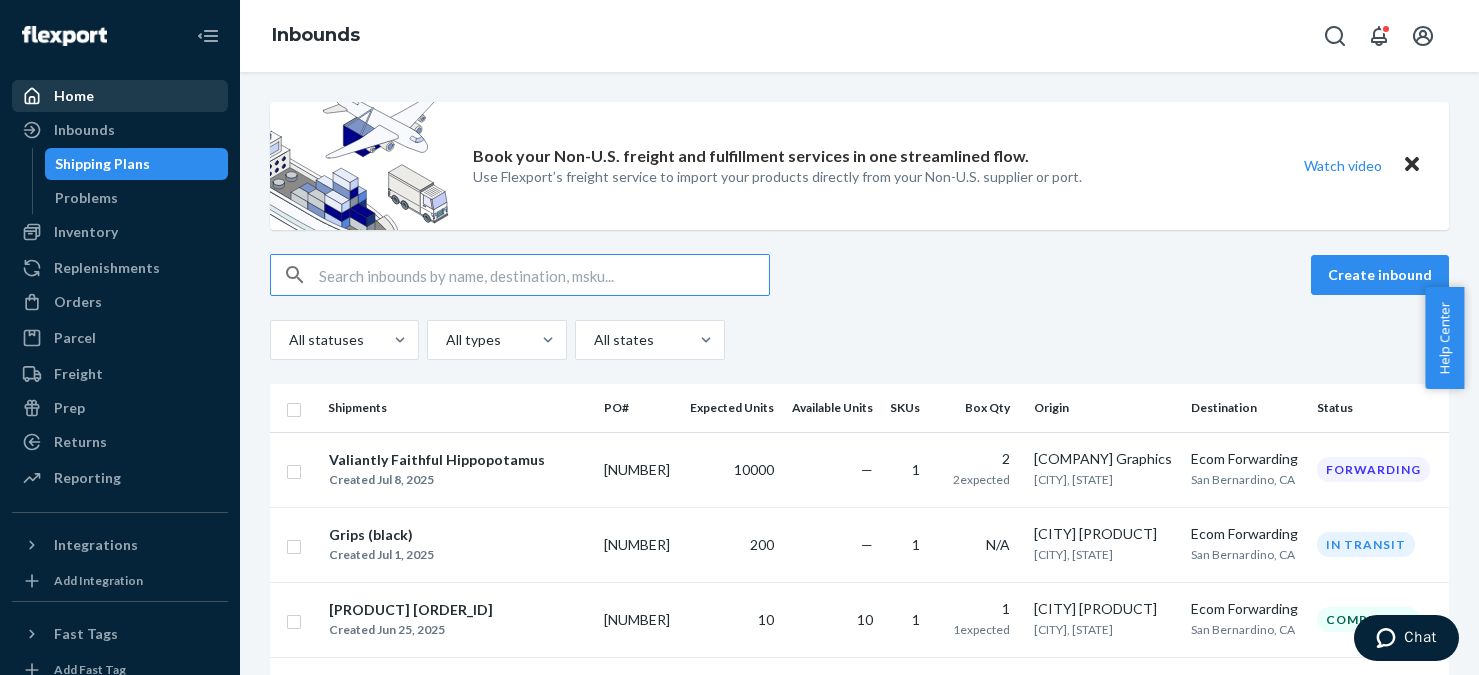 click on "Home" at bounding box center (120, 96) 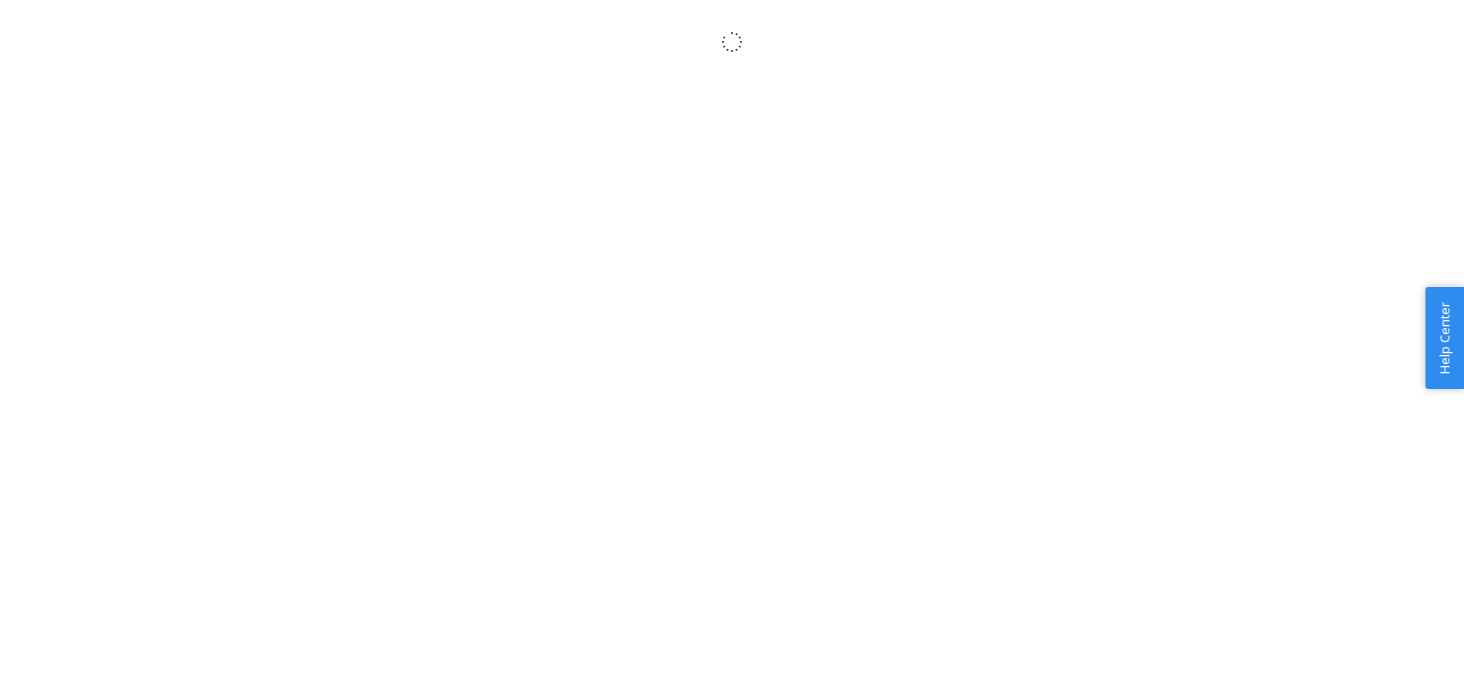 scroll, scrollTop: 0, scrollLeft: 0, axis: both 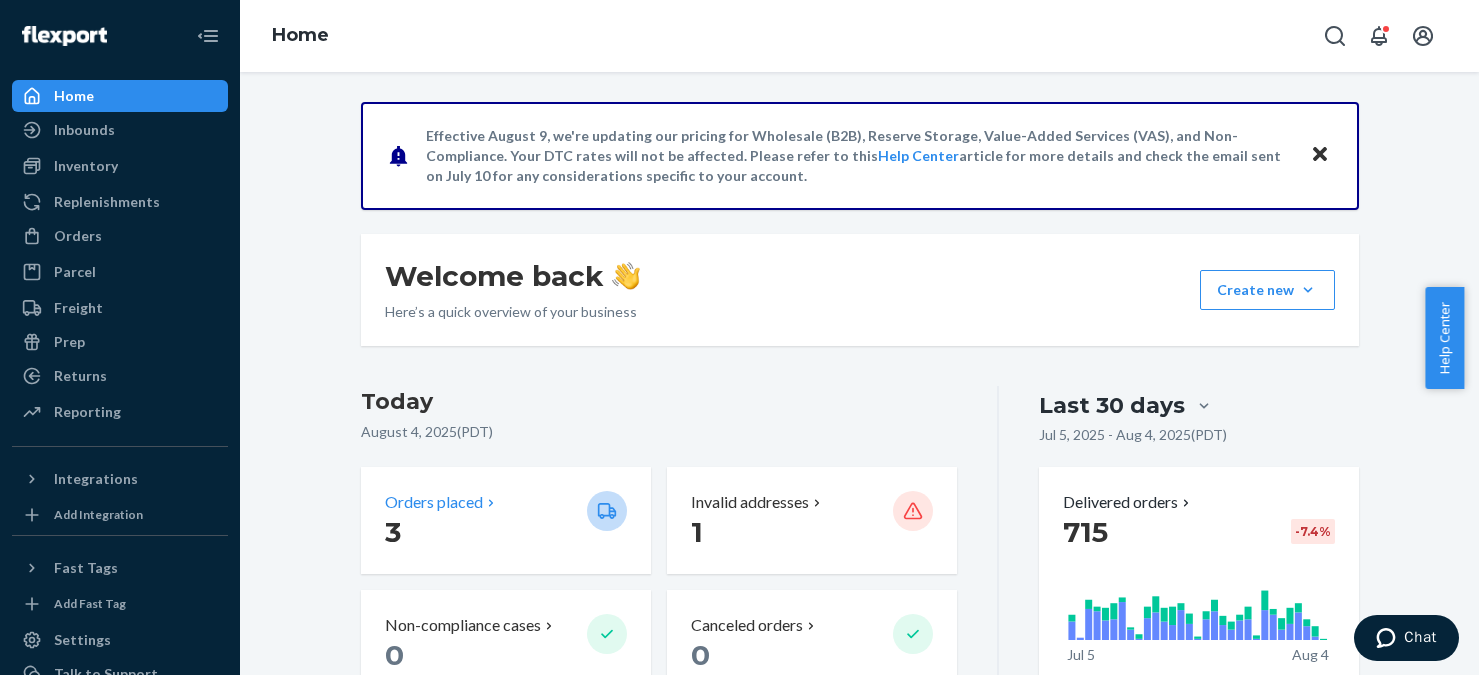 click on "3" at bounding box center (478, 532) 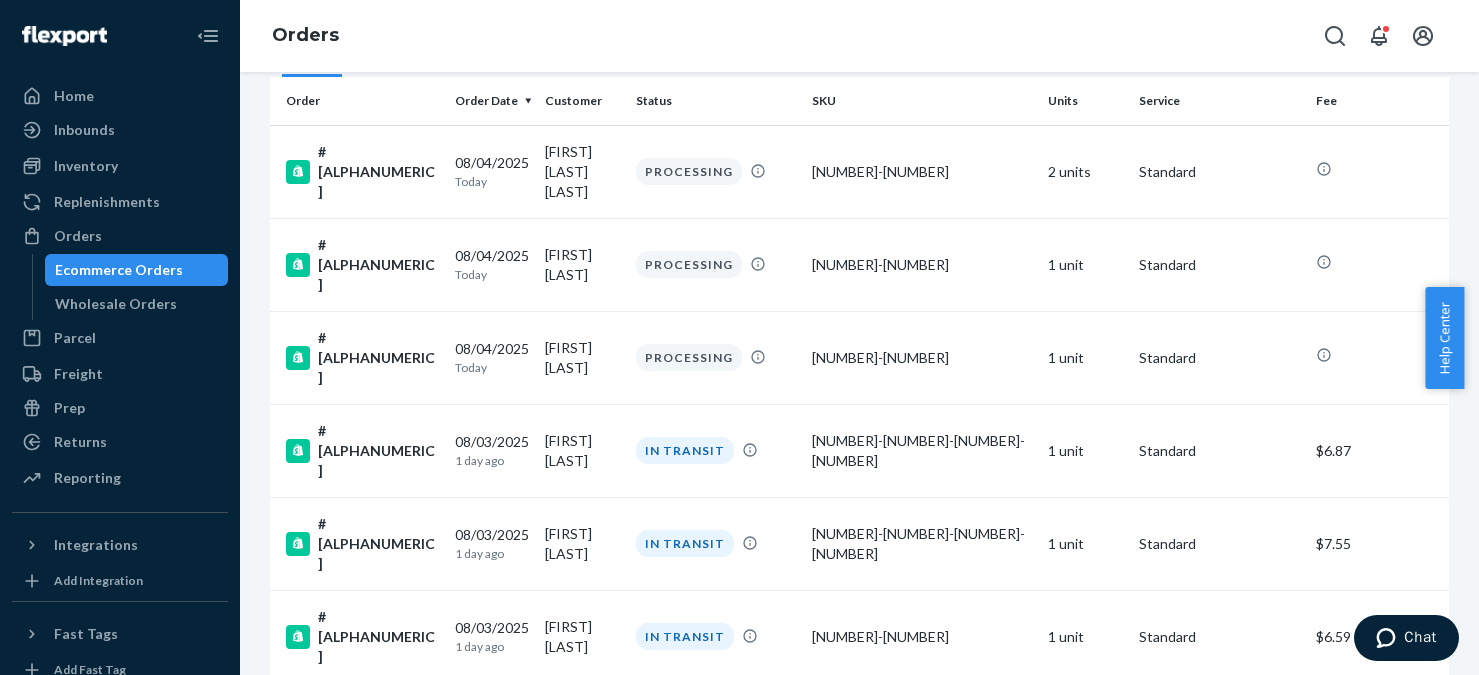 scroll, scrollTop: 0, scrollLeft: 0, axis: both 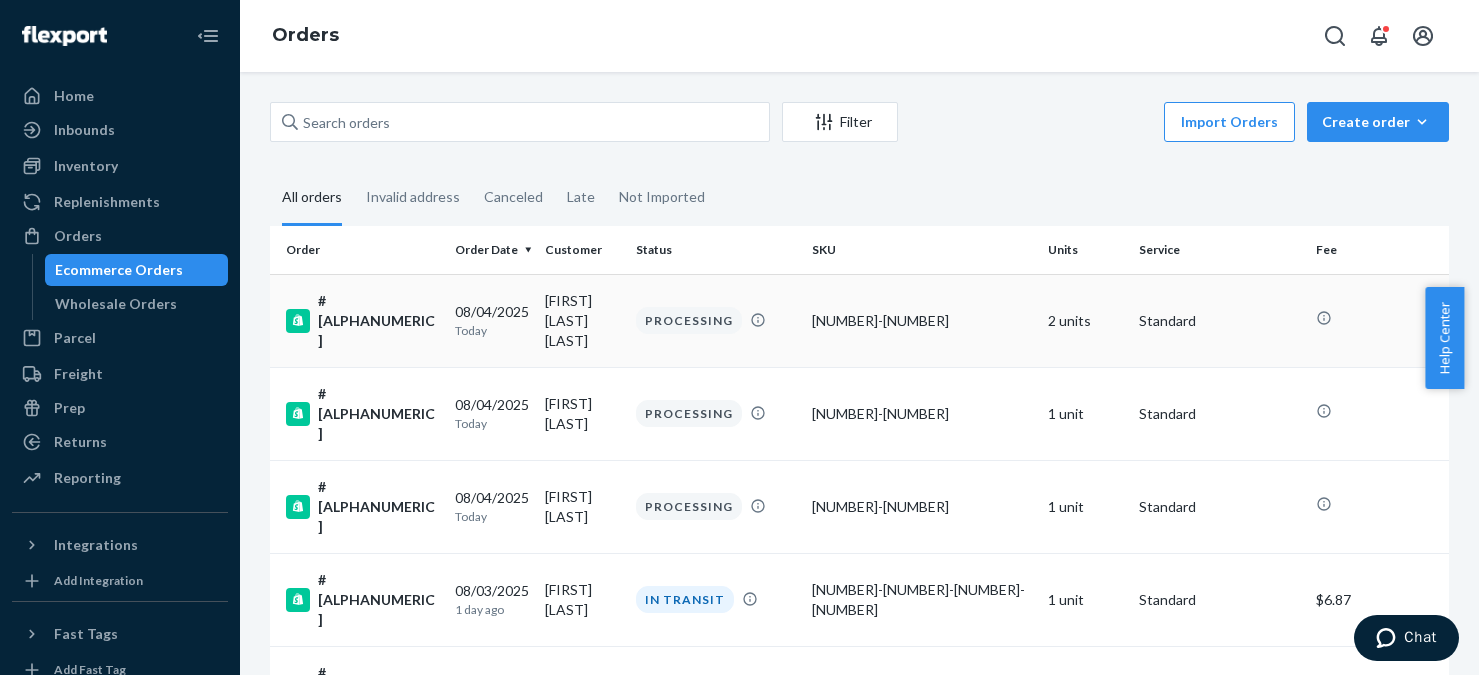 click on "2 units" at bounding box center (1085, 320) 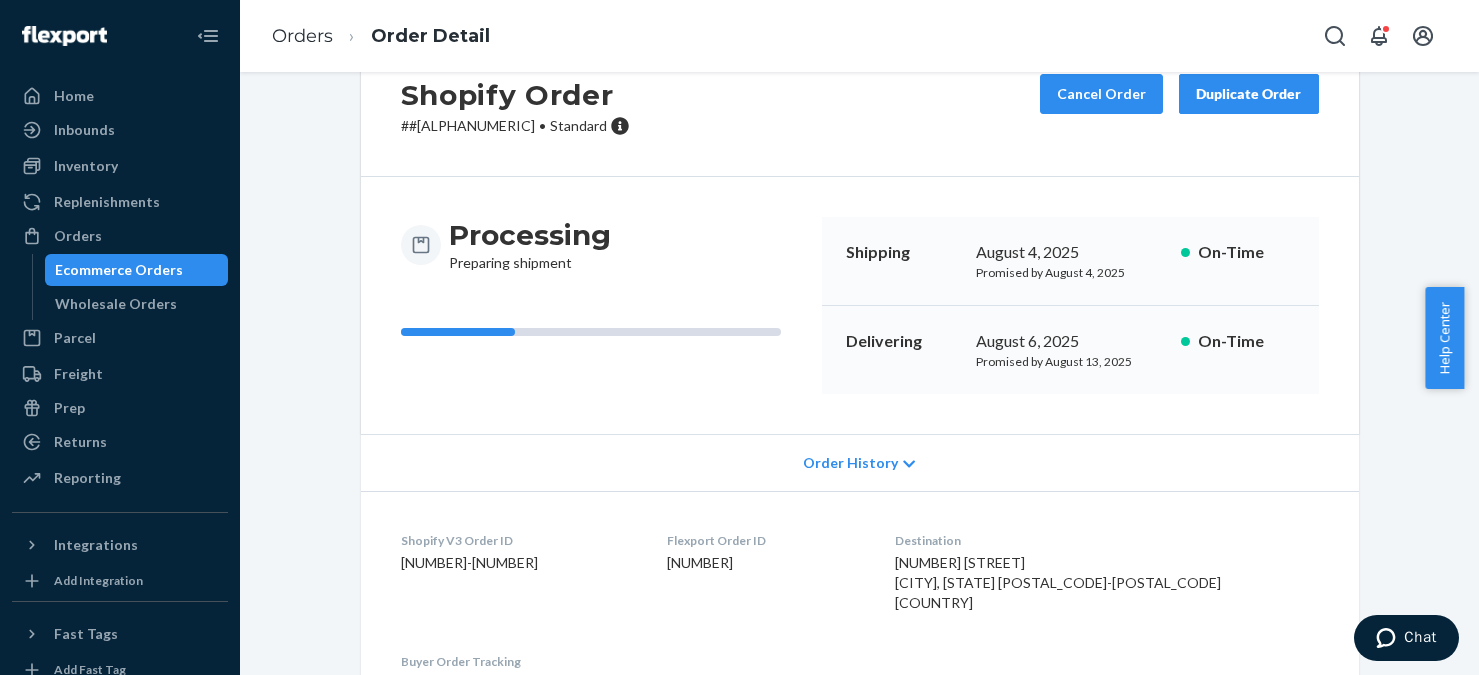 scroll, scrollTop: 0, scrollLeft: 0, axis: both 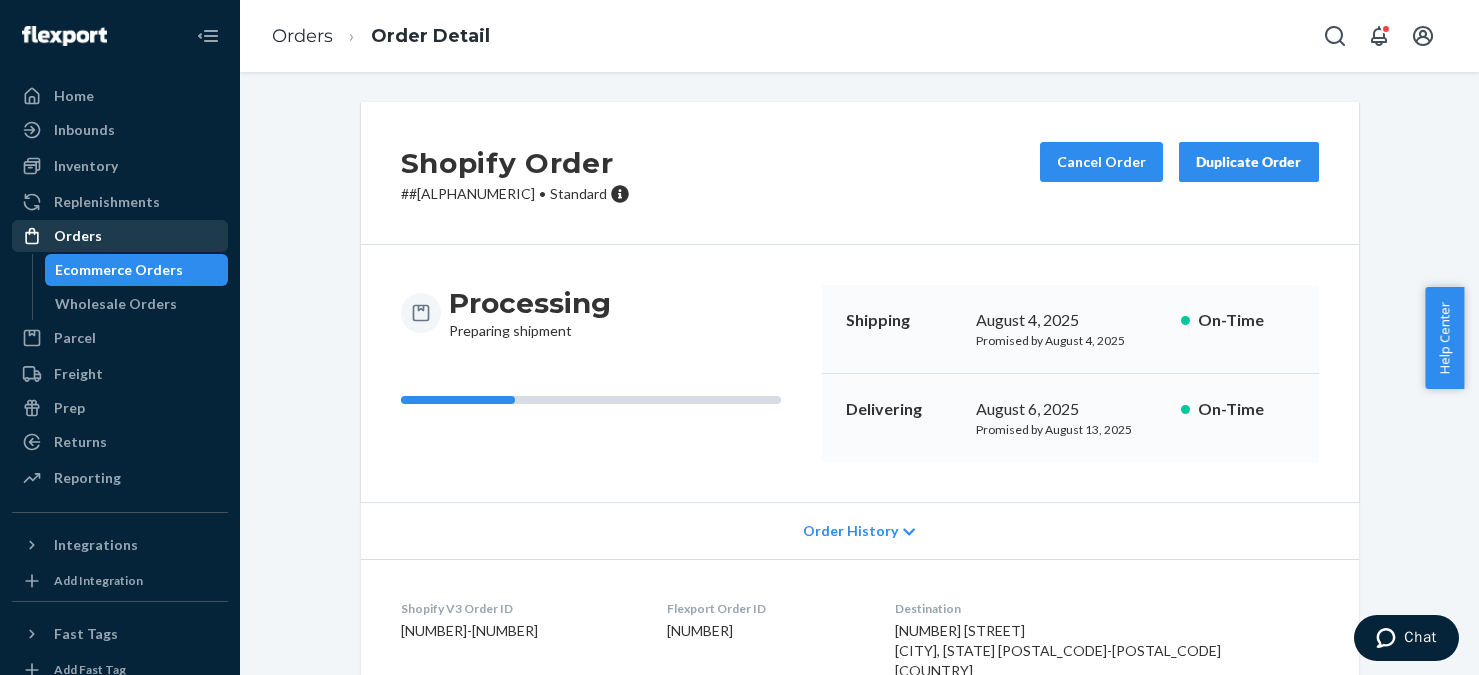 click on "Orders" at bounding box center [78, 236] 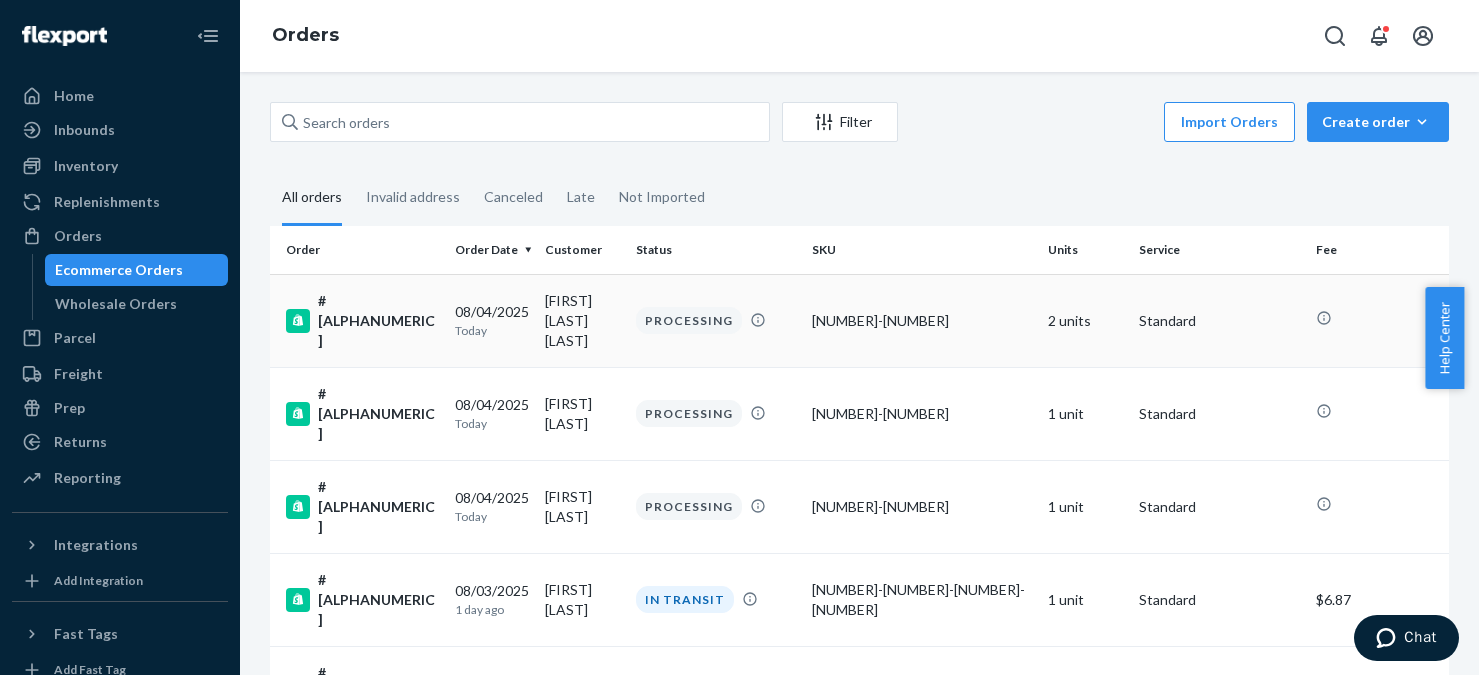 click on "2 units" at bounding box center [1085, 320] 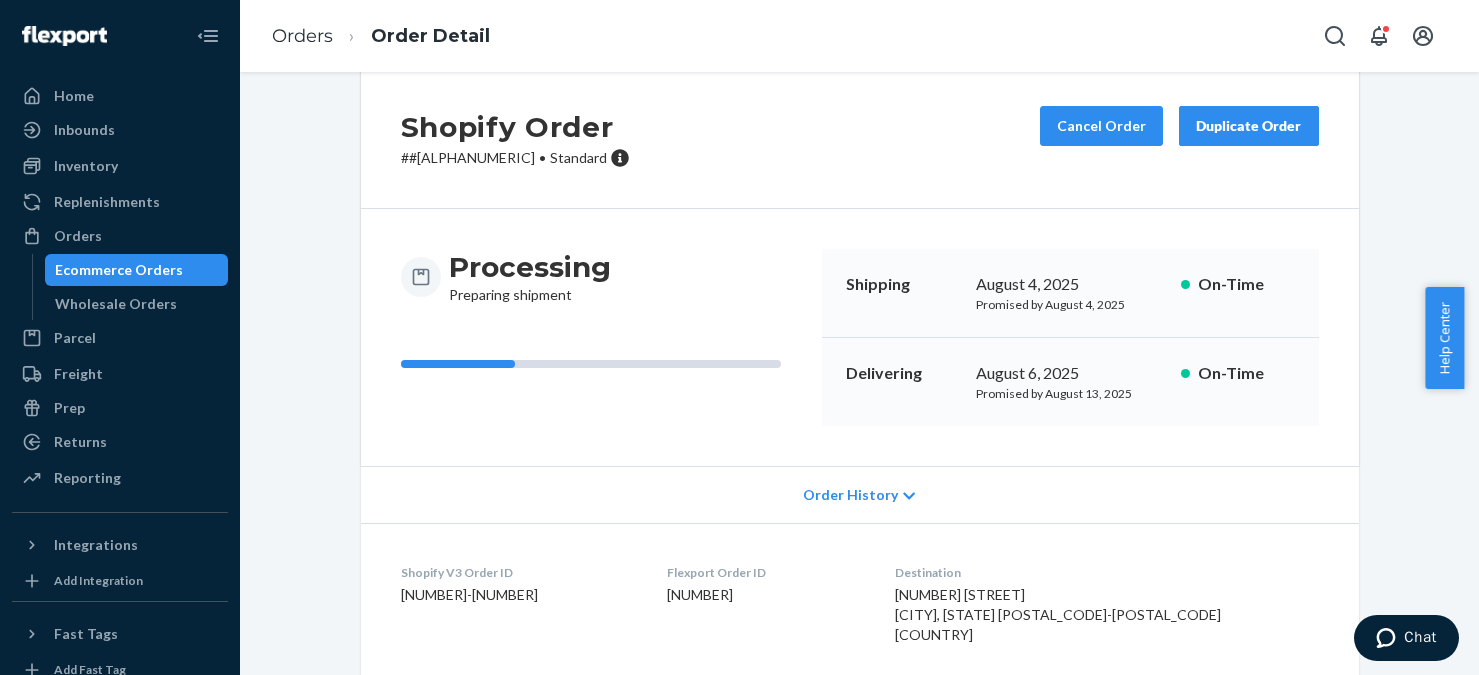 scroll, scrollTop: 0, scrollLeft: 0, axis: both 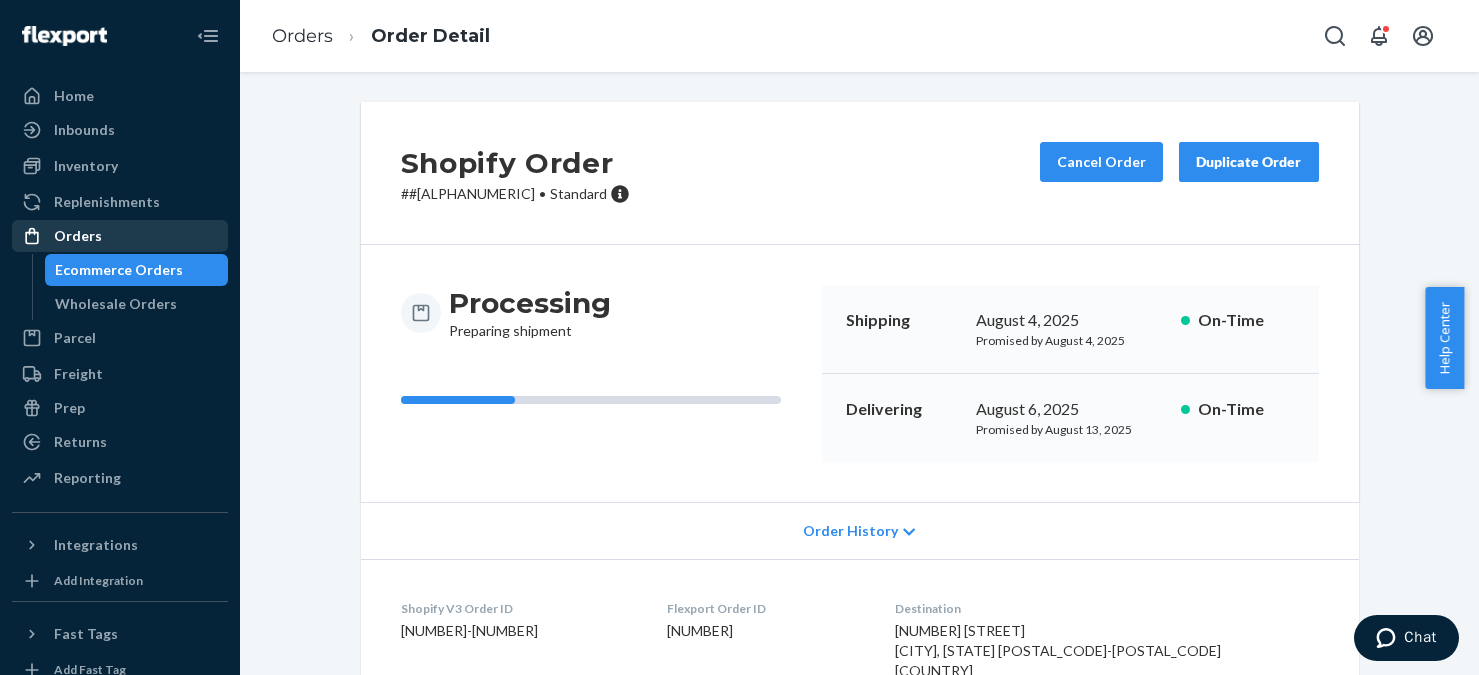 click on "Orders" at bounding box center (78, 236) 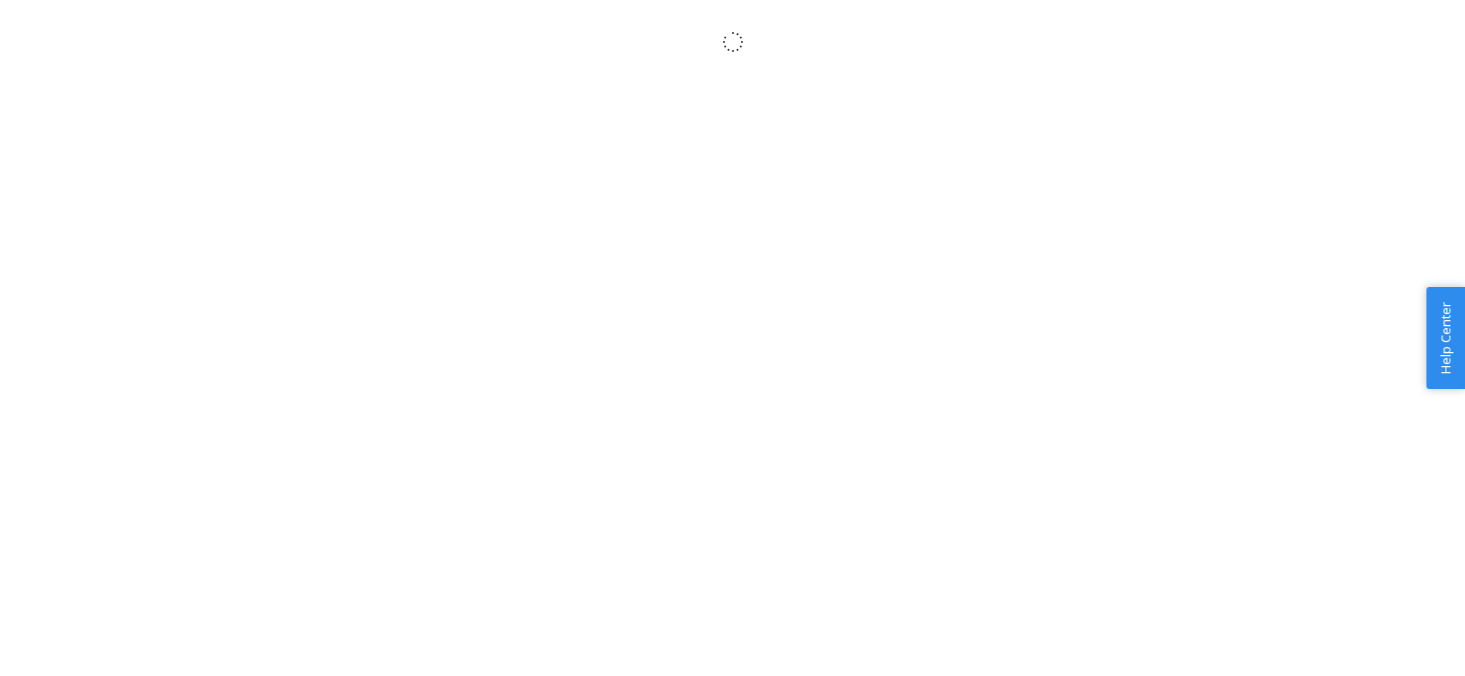 scroll, scrollTop: 0, scrollLeft: 0, axis: both 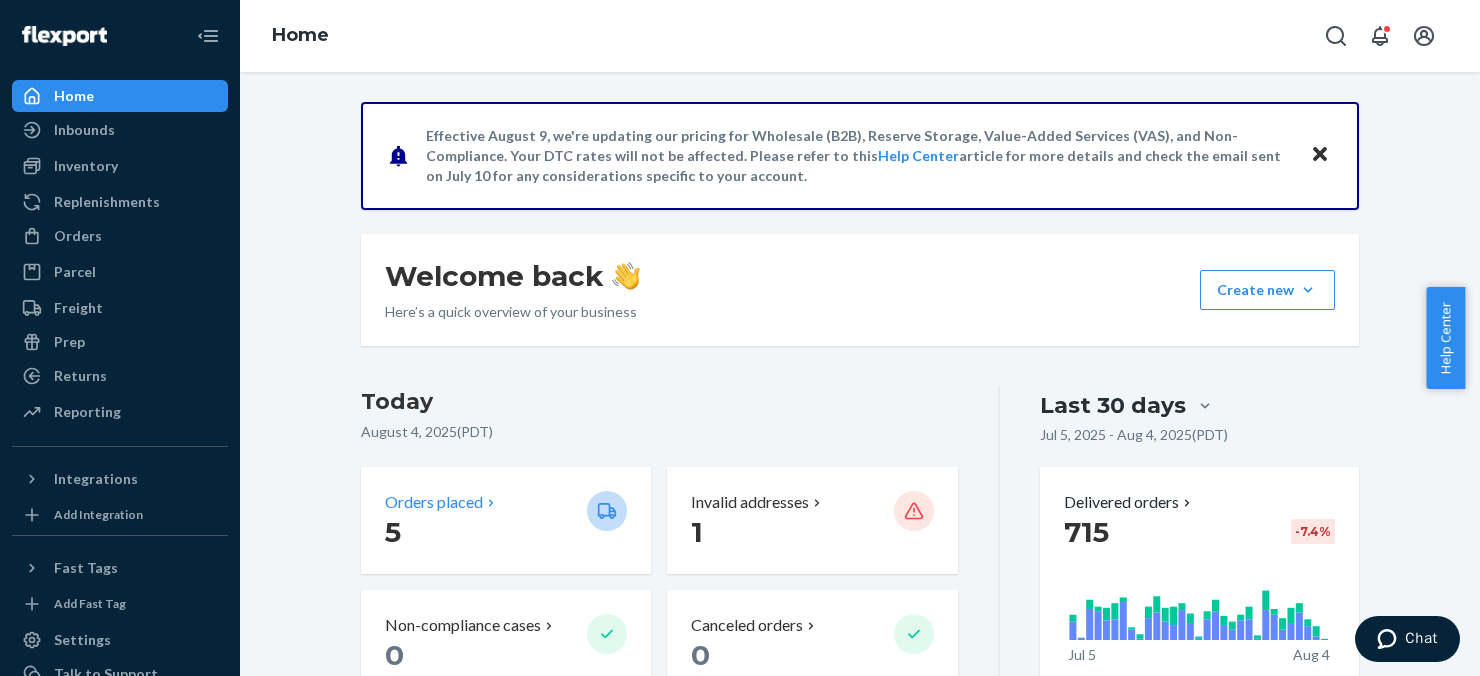 click on "5" at bounding box center [478, 532] 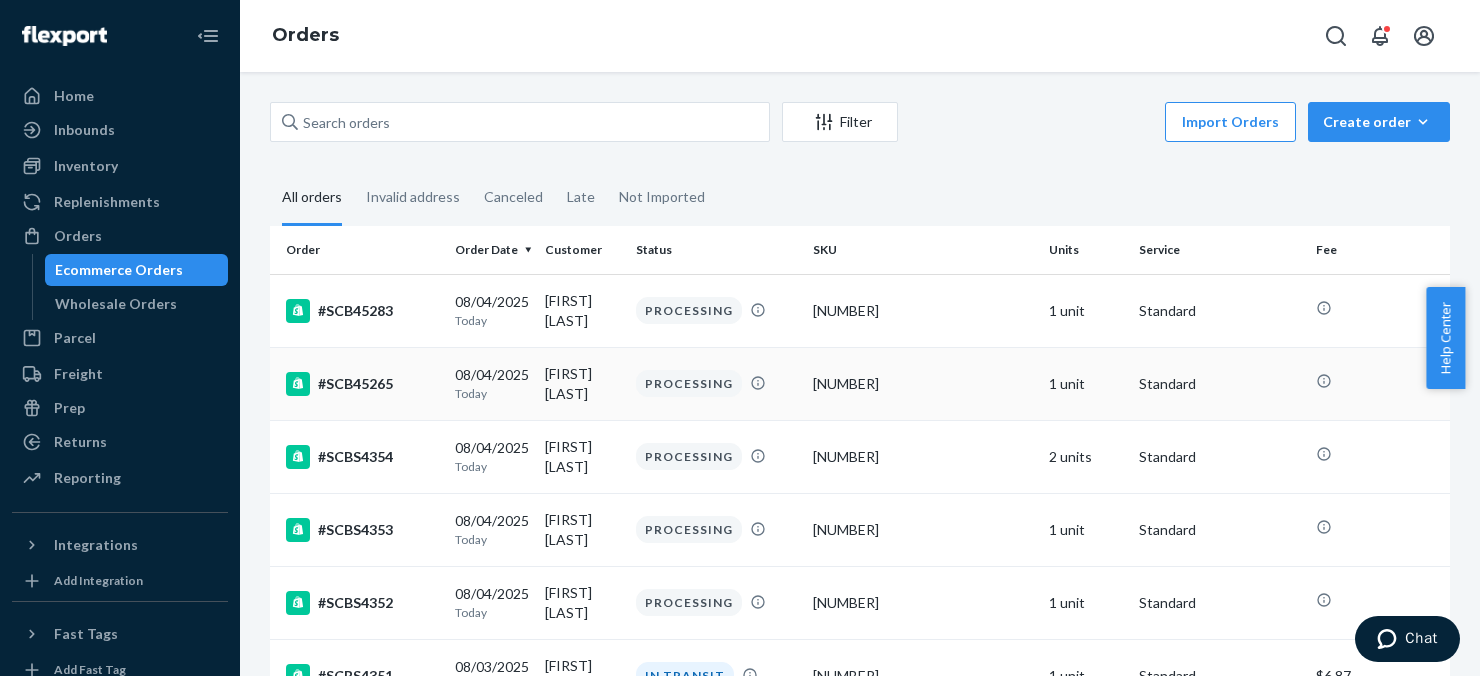 click on "1 unit" at bounding box center [1086, 383] 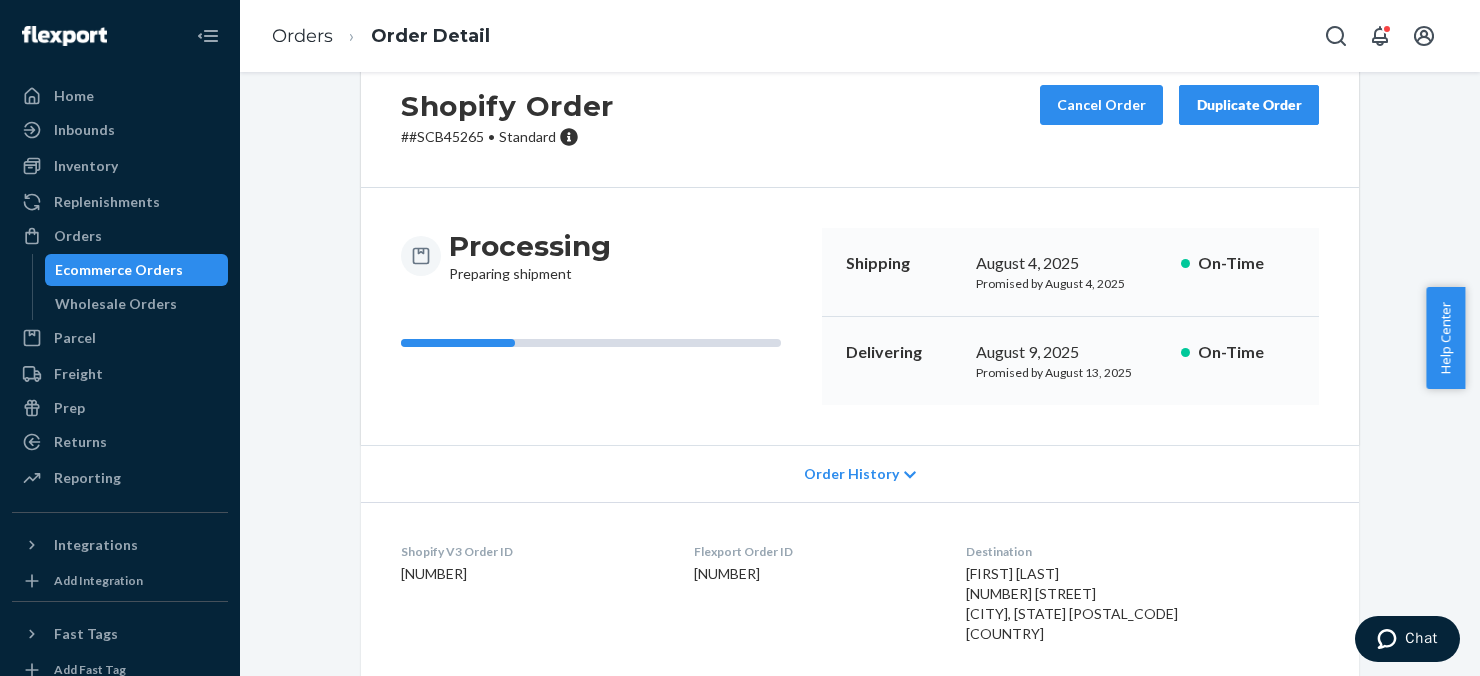 scroll, scrollTop: 0, scrollLeft: 0, axis: both 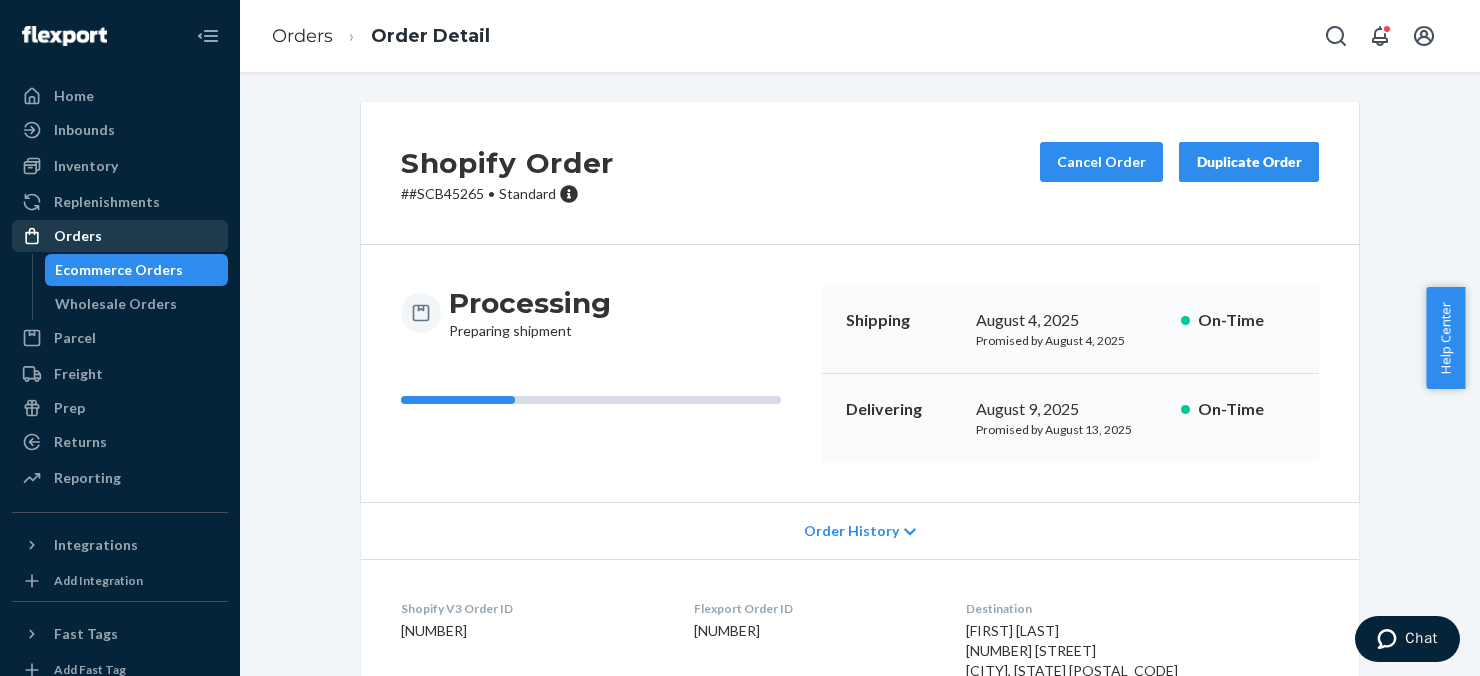 click on "Orders" at bounding box center (78, 236) 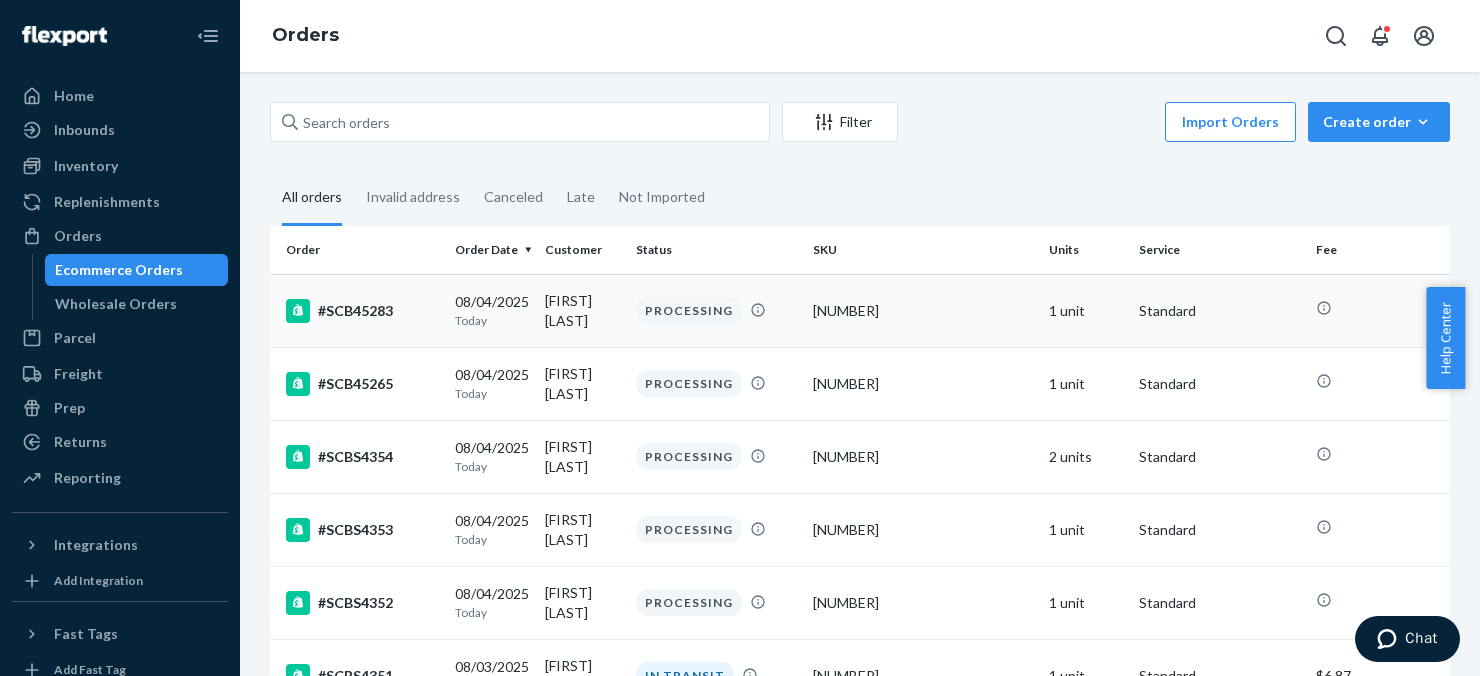 click on "[NUMBER]" at bounding box center (923, 311) 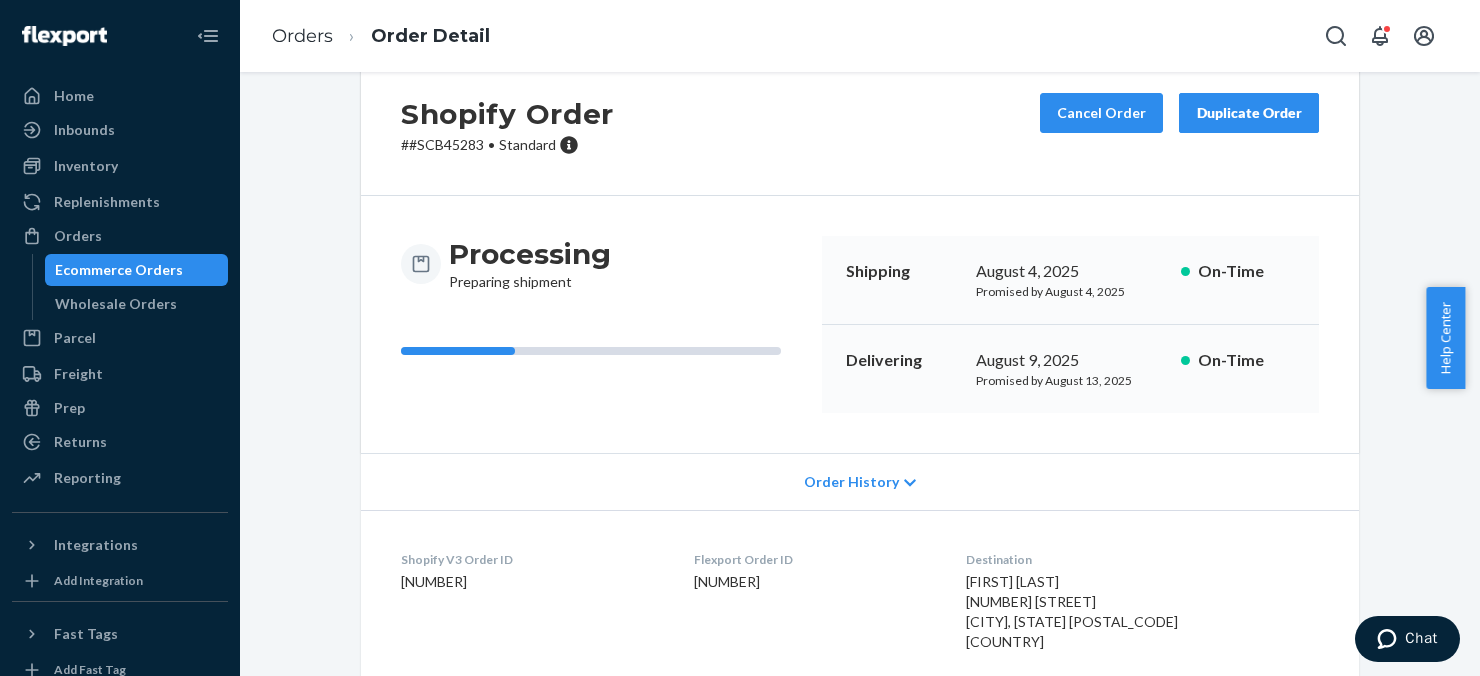 scroll, scrollTop: 0, scrollLeft: 0, axis: both 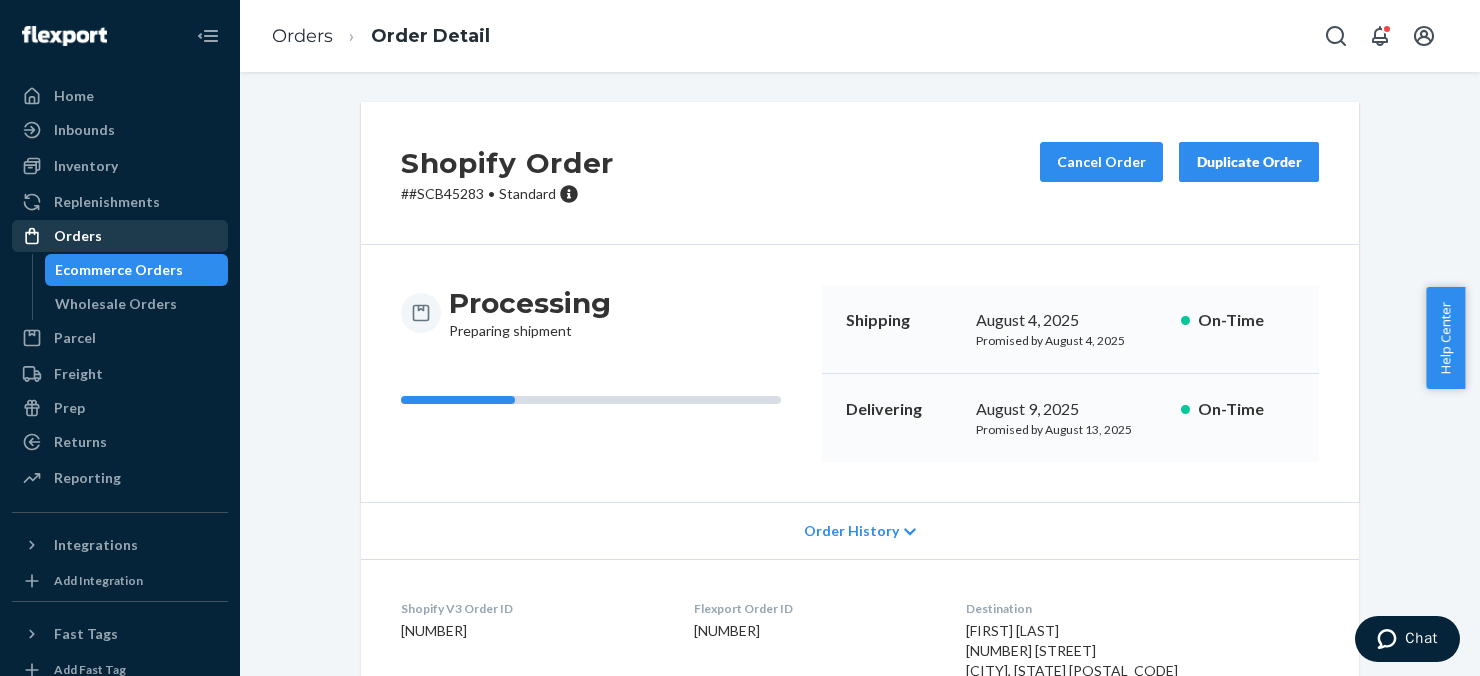 click on "Orders" at bounding box center (120, 236) 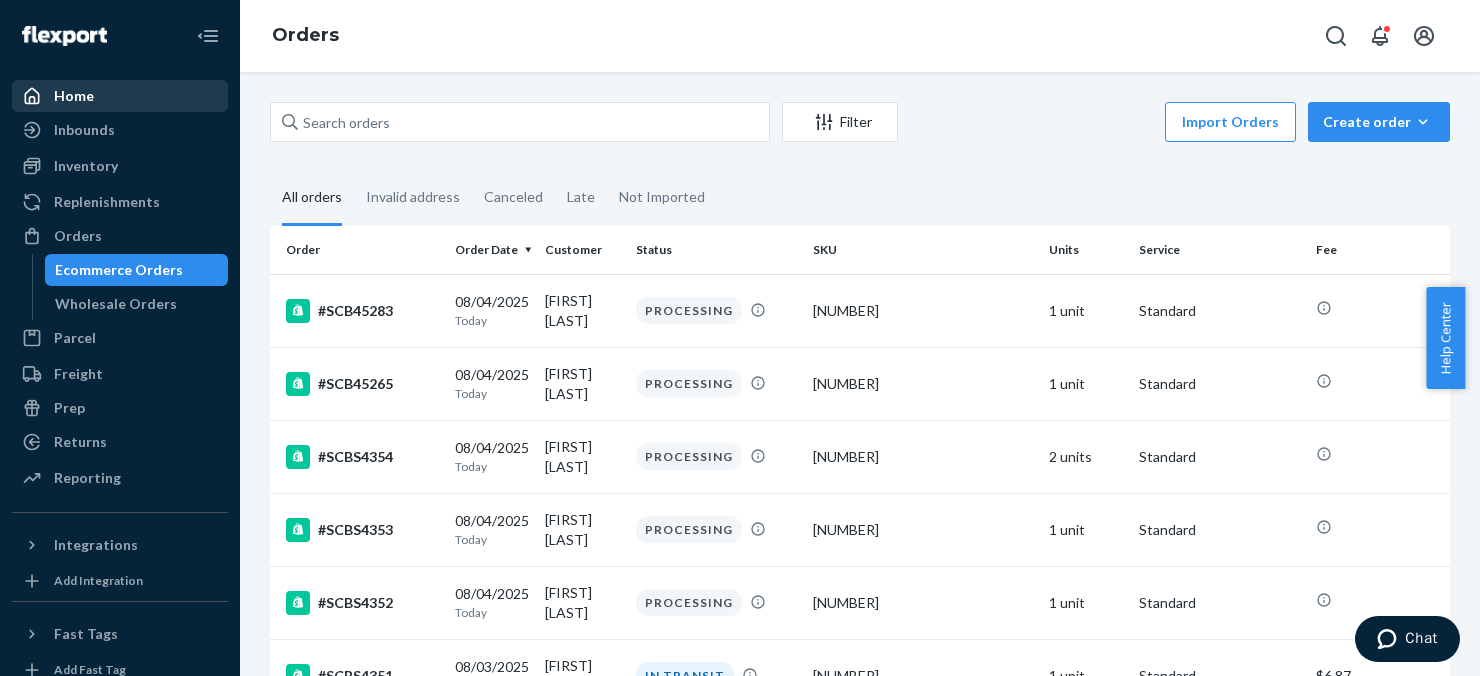 click on "Home" at bounding box center (74, 96) 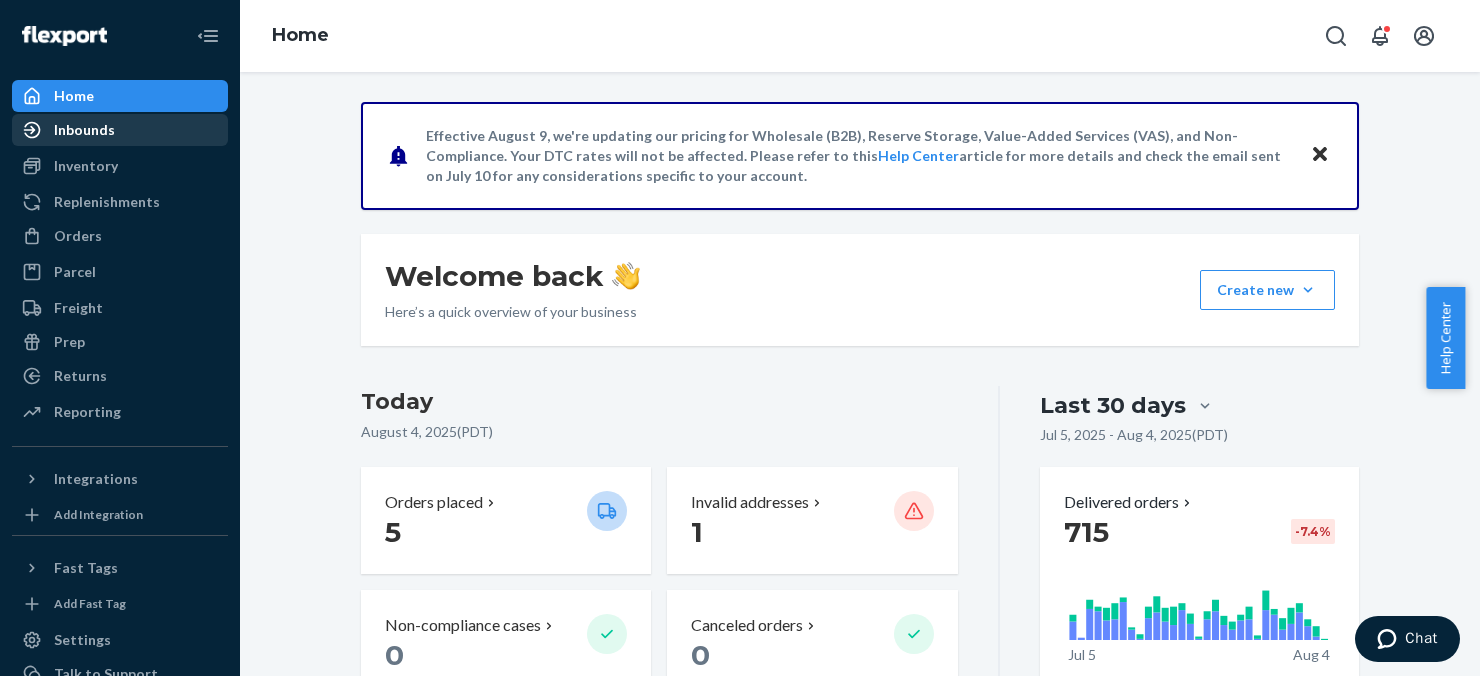 click on "Inbounds" at bounding box center (84, 130) 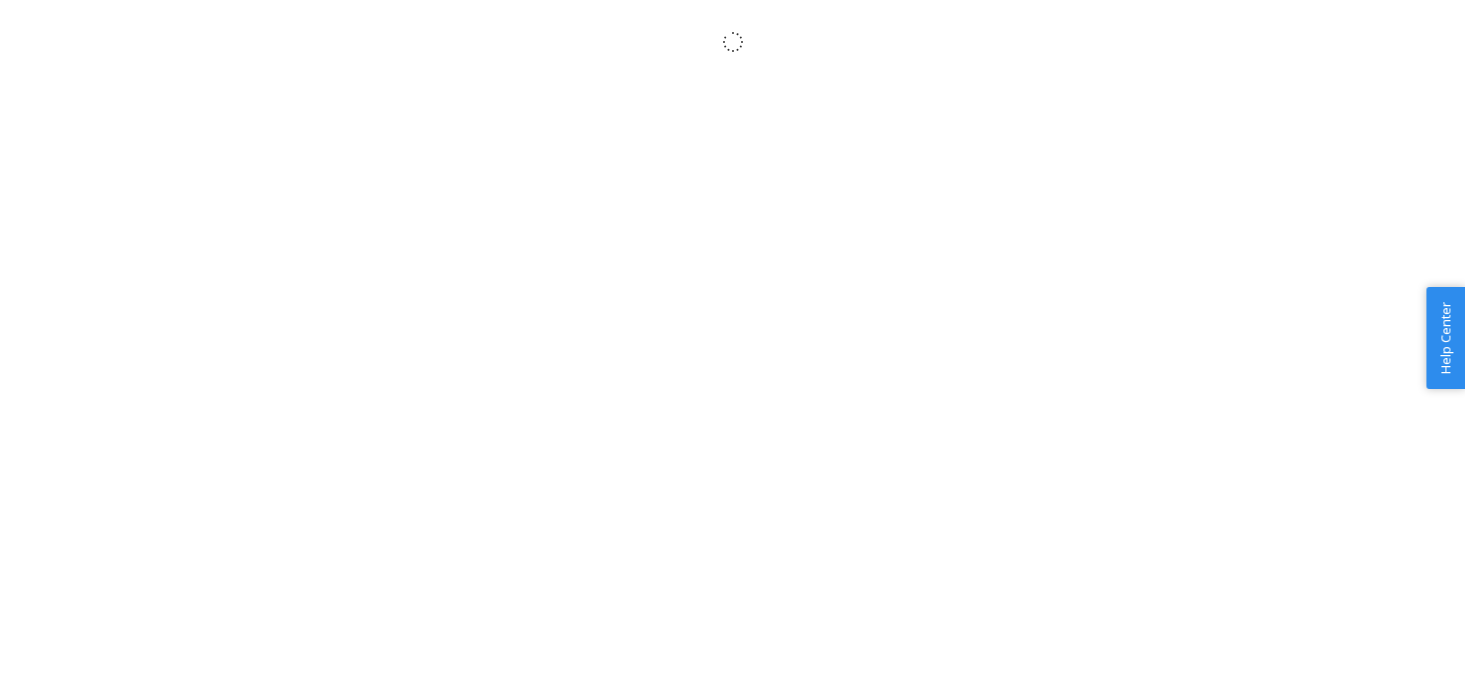 scroll, scrollTop: 0, scrollLeft: 0, axis: both 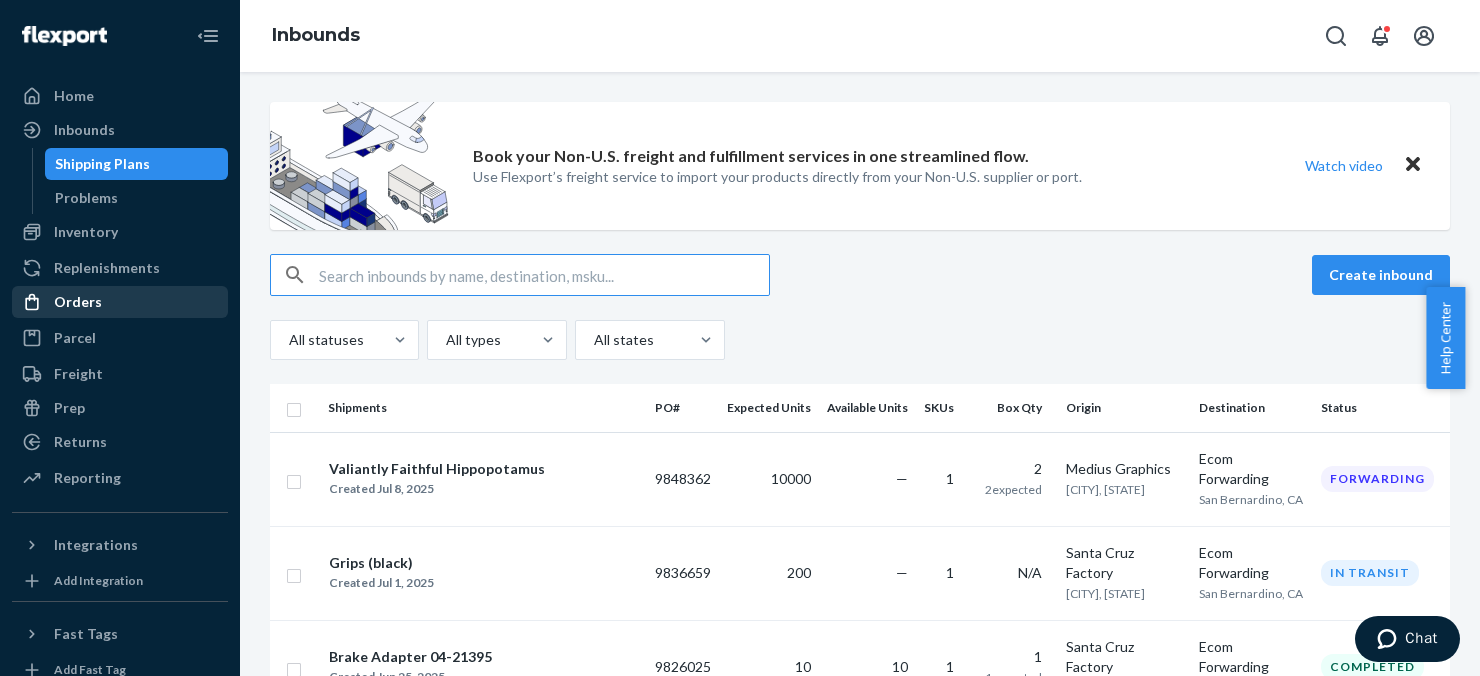 click on "Orders" at bounding box center [78, 302] 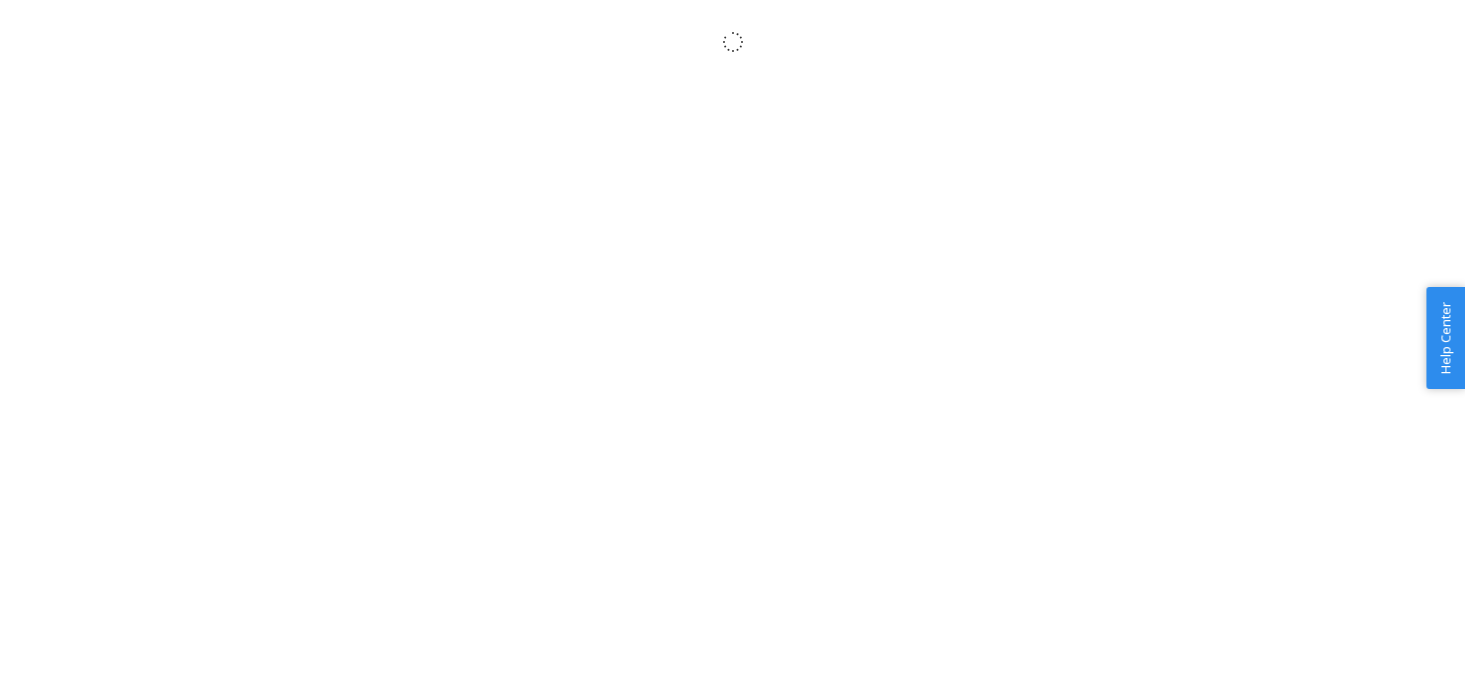 scroll, scrollTop: 0, scrollLeft: 0, axis: both 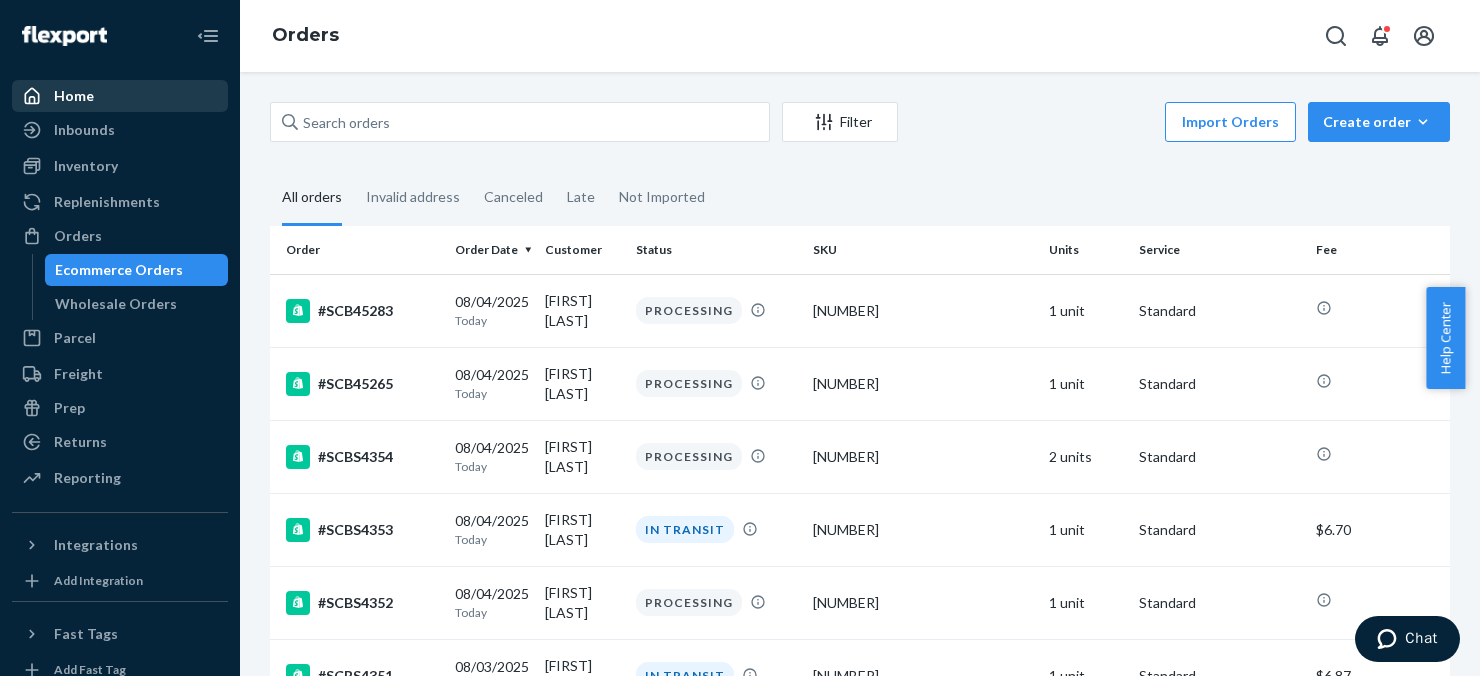 click on "Home" at bounding box center [74, 96] 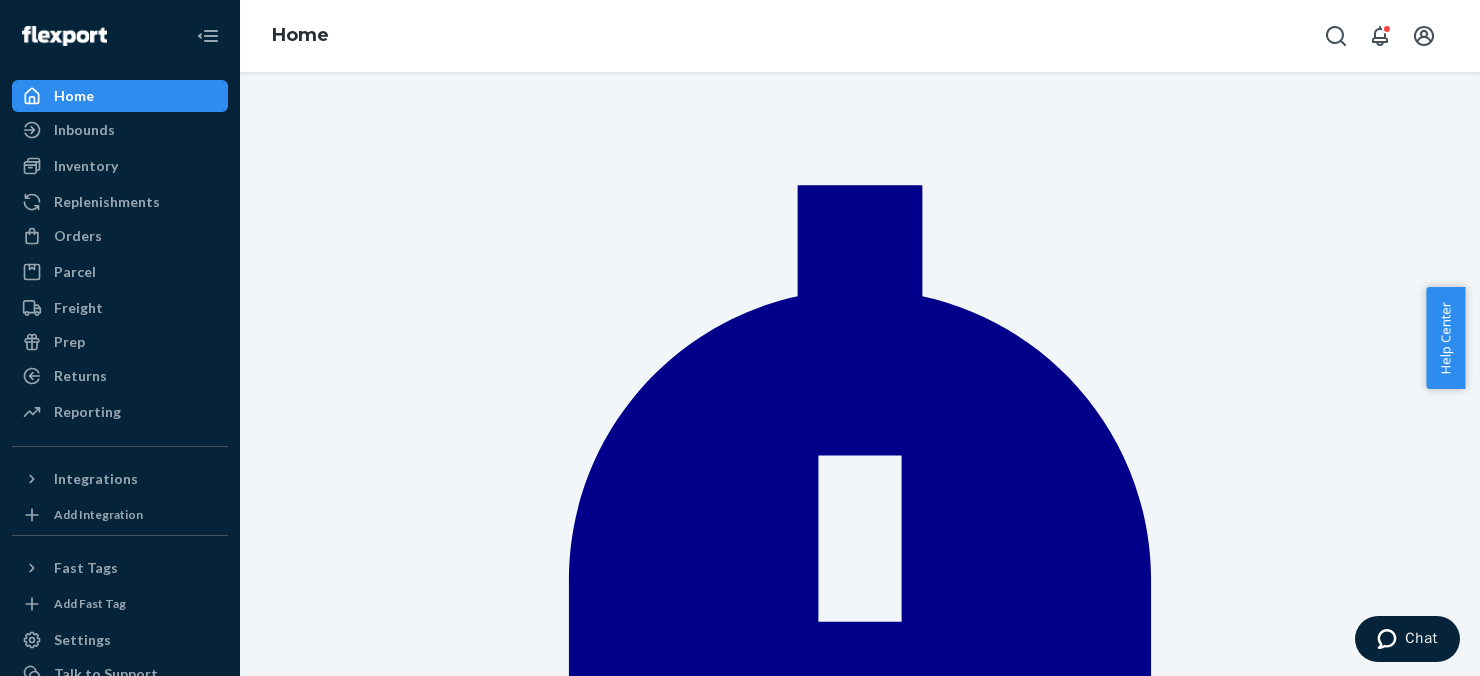 click on "5" at bounding box center [413, 1618] 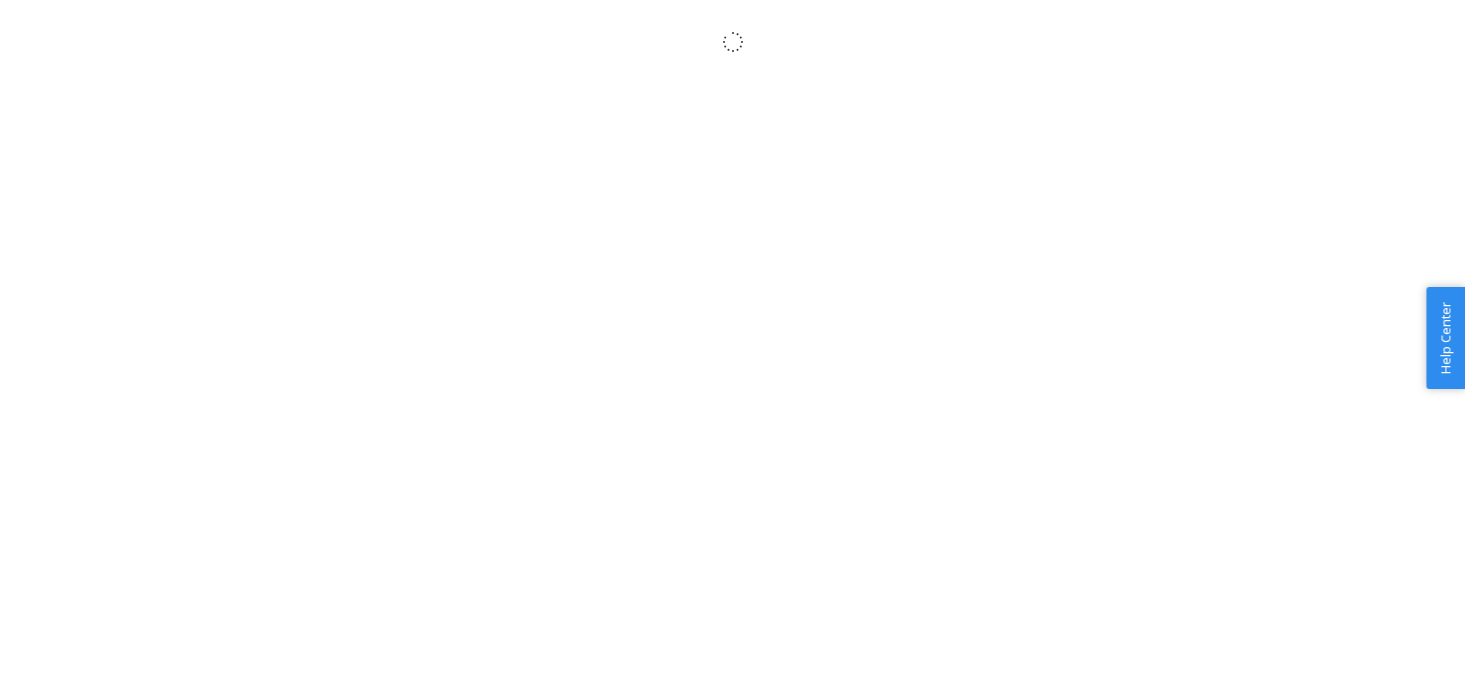 scroll, scrollTop: 0, scrollLeft: 0, axis: both 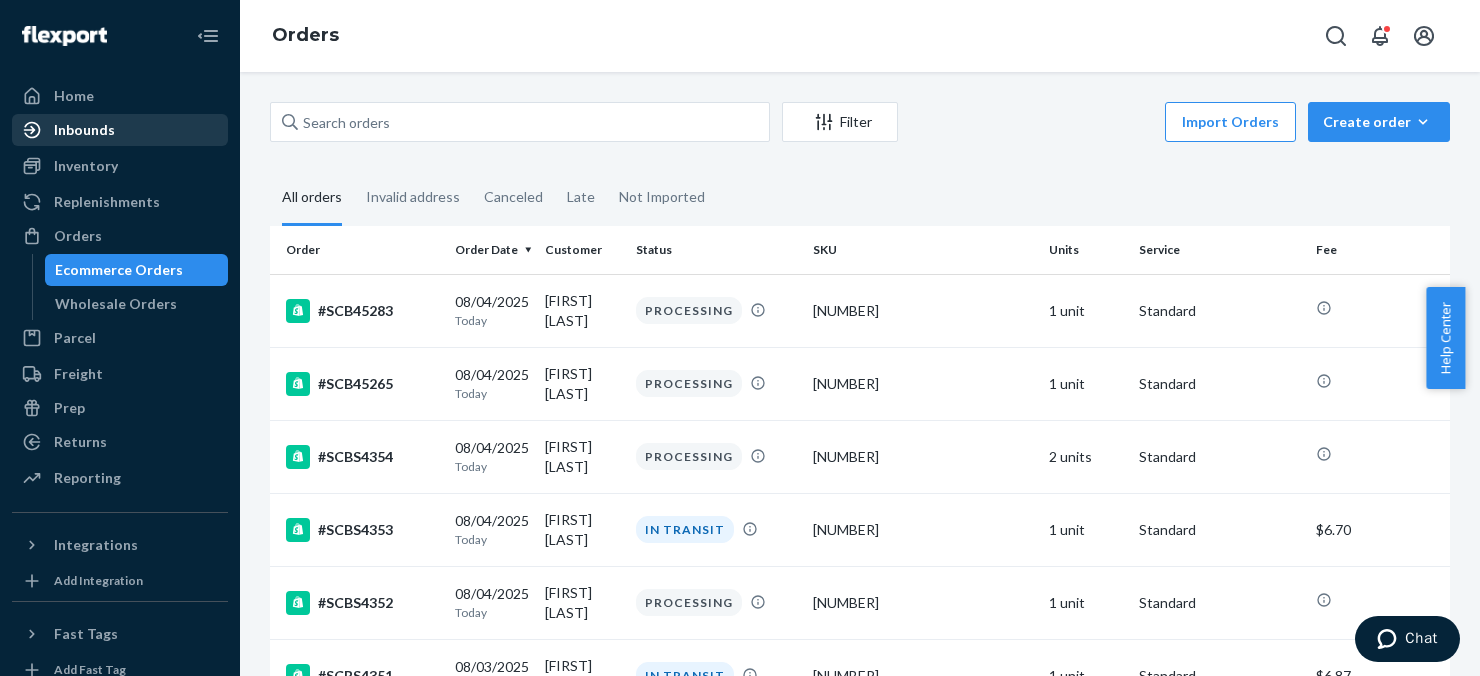 click on "Inbounds" at bounding box center [84, 130] 